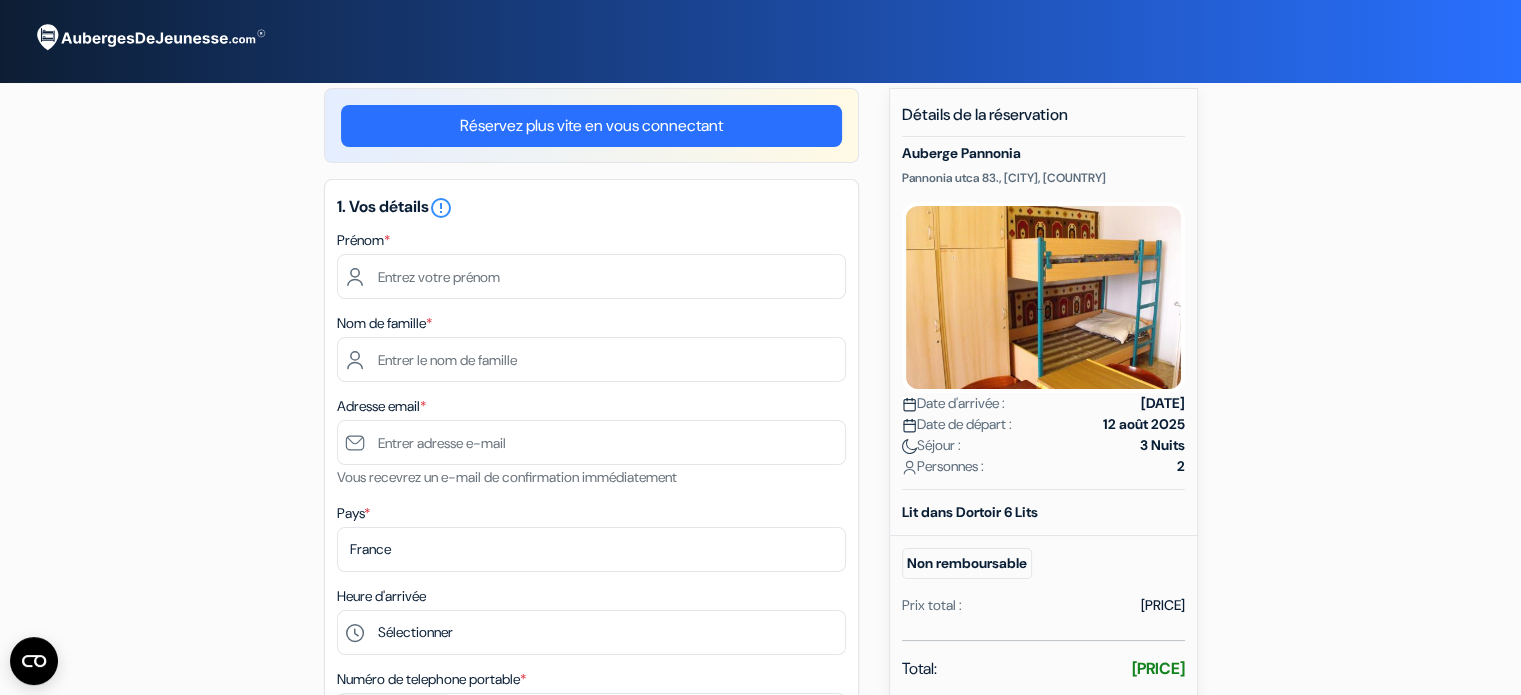 scroll, scrollTop: 0, scrollLeft: 0, axis: both 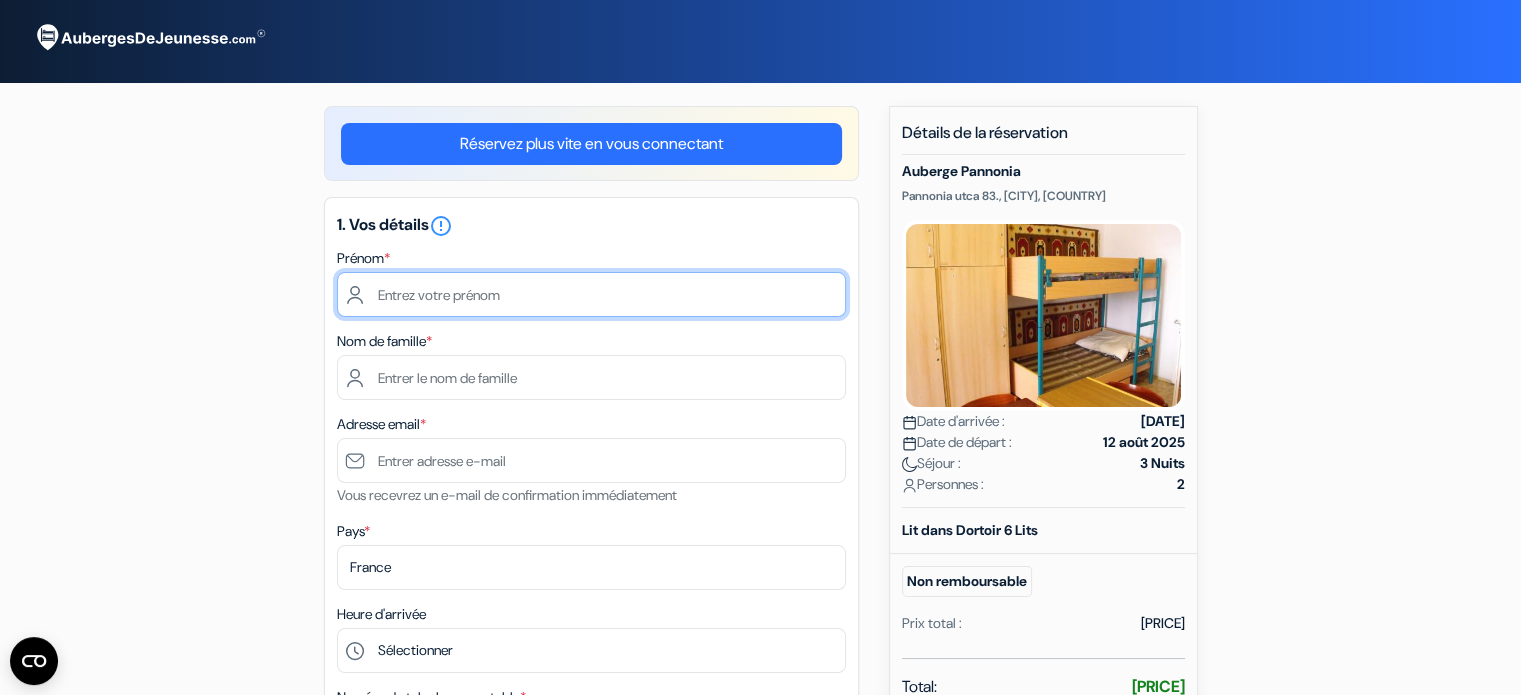 click at bounding box center [591, 294] 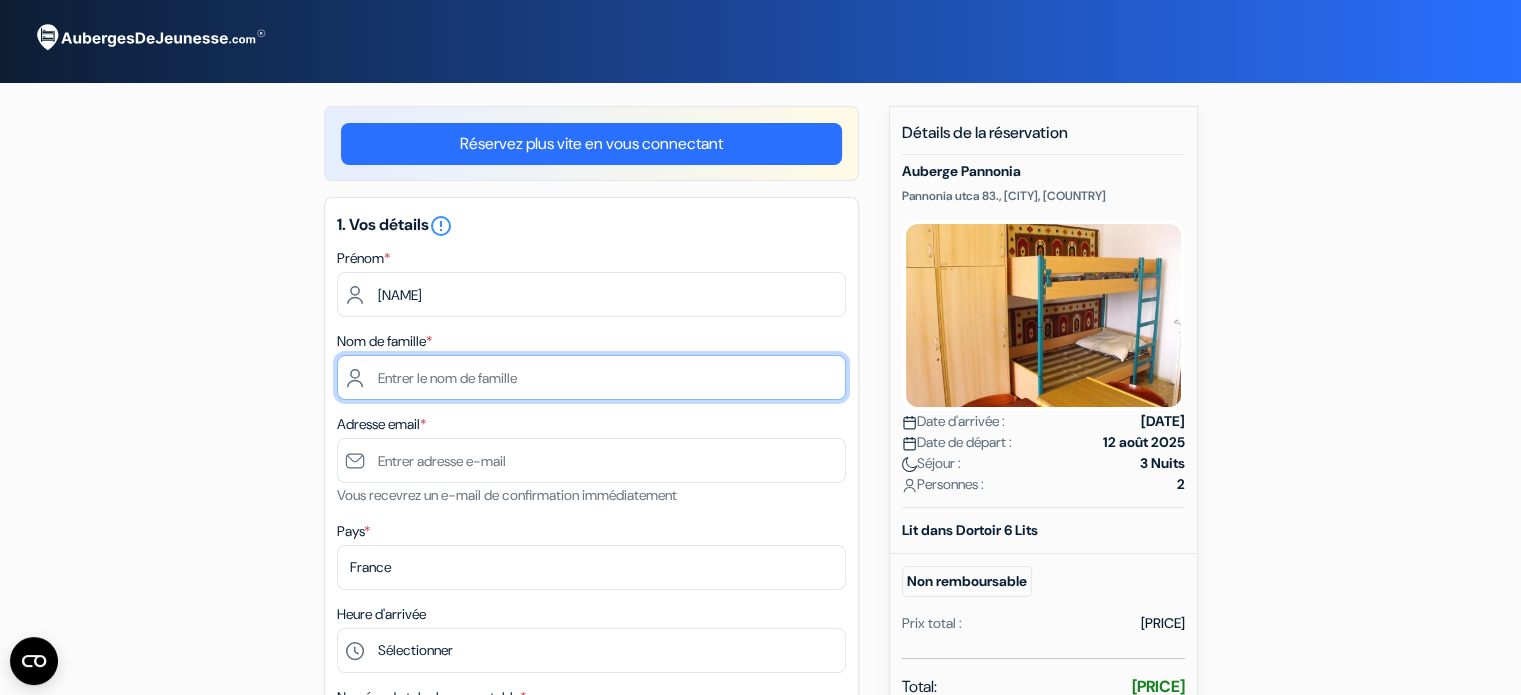 type on "Vezon" 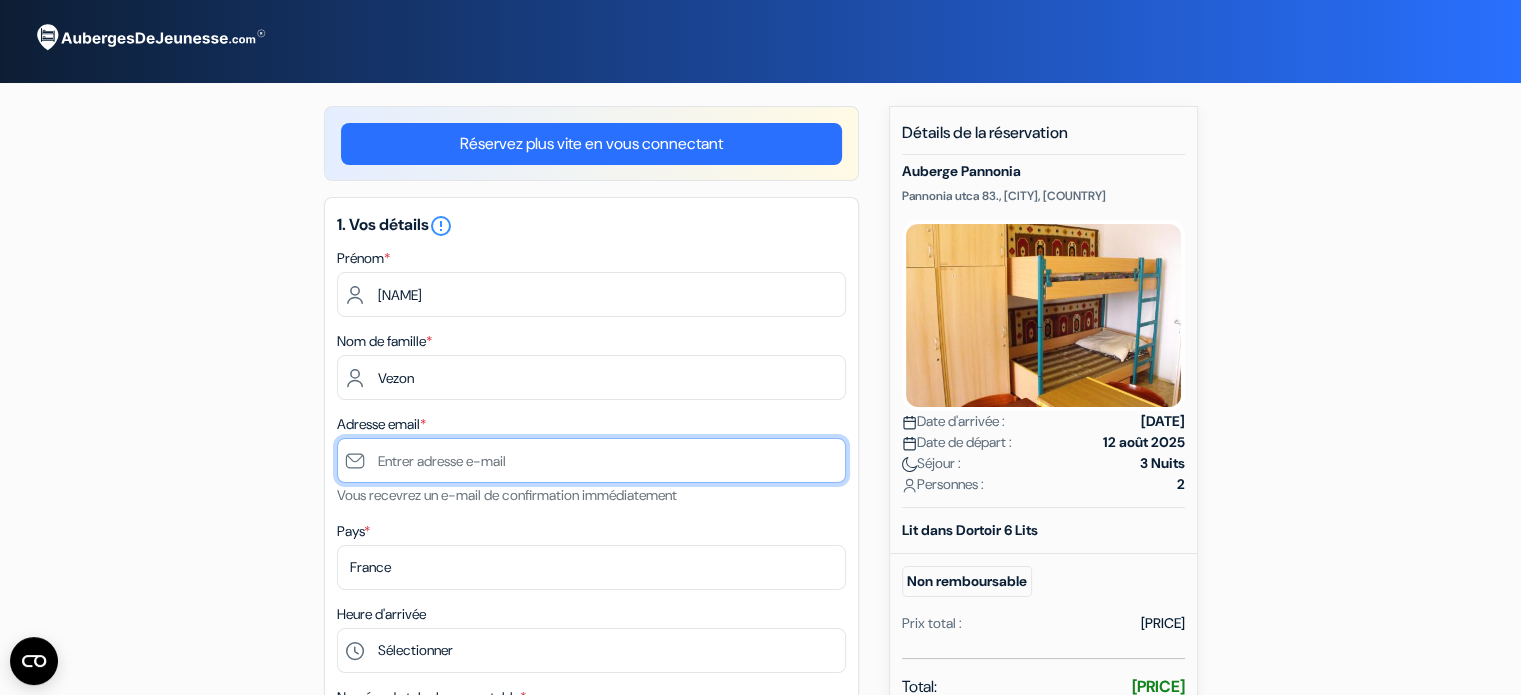 type on "[EMAIL]" 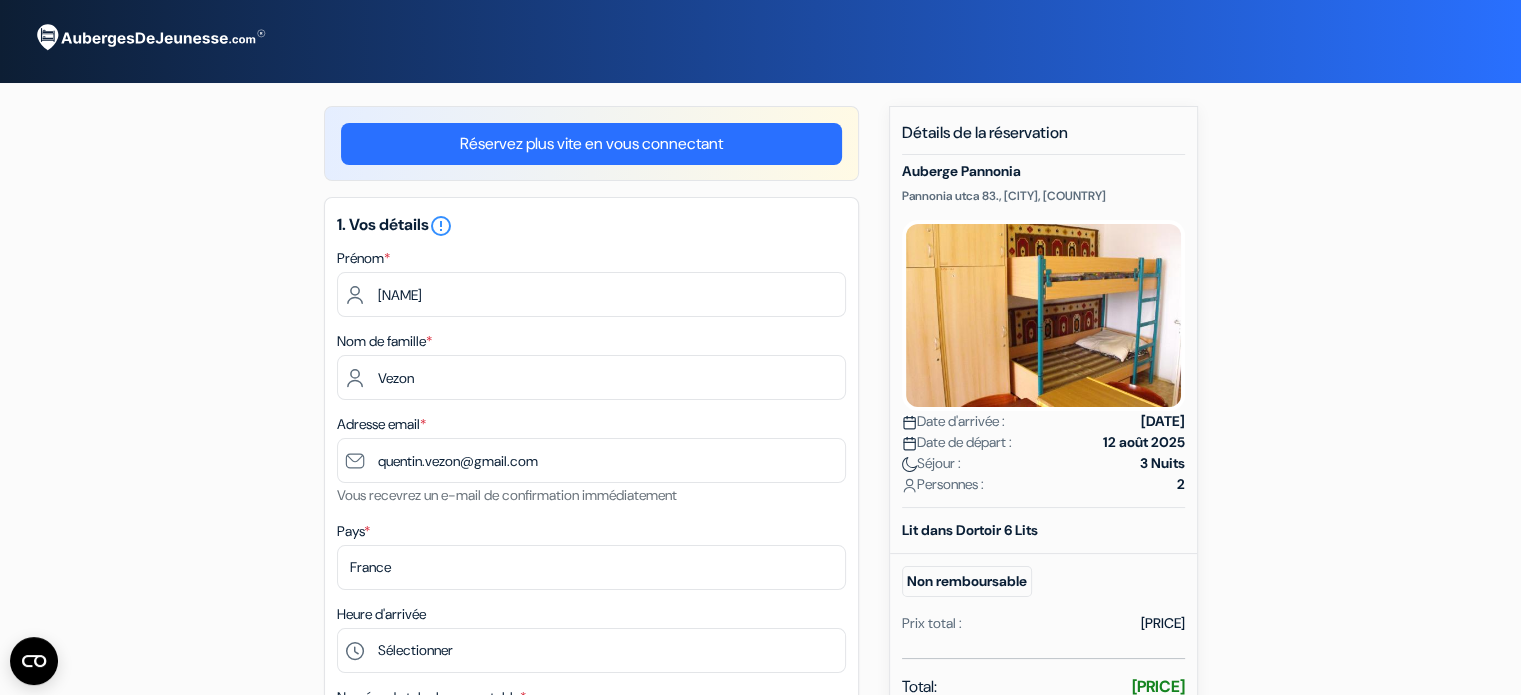 type on "[PHONE_CODE]" 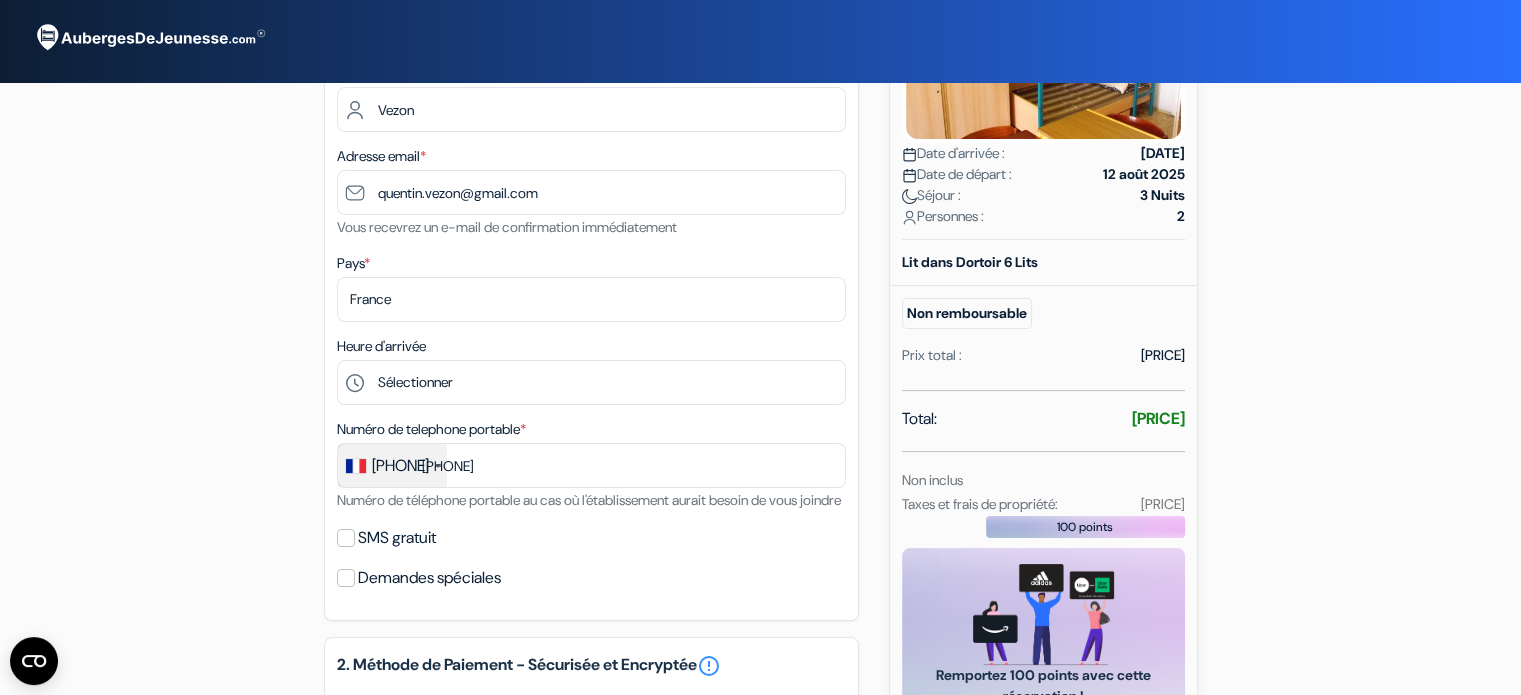 scroll, scrollTop: 300, scrollLeft: 0, axis: vertical 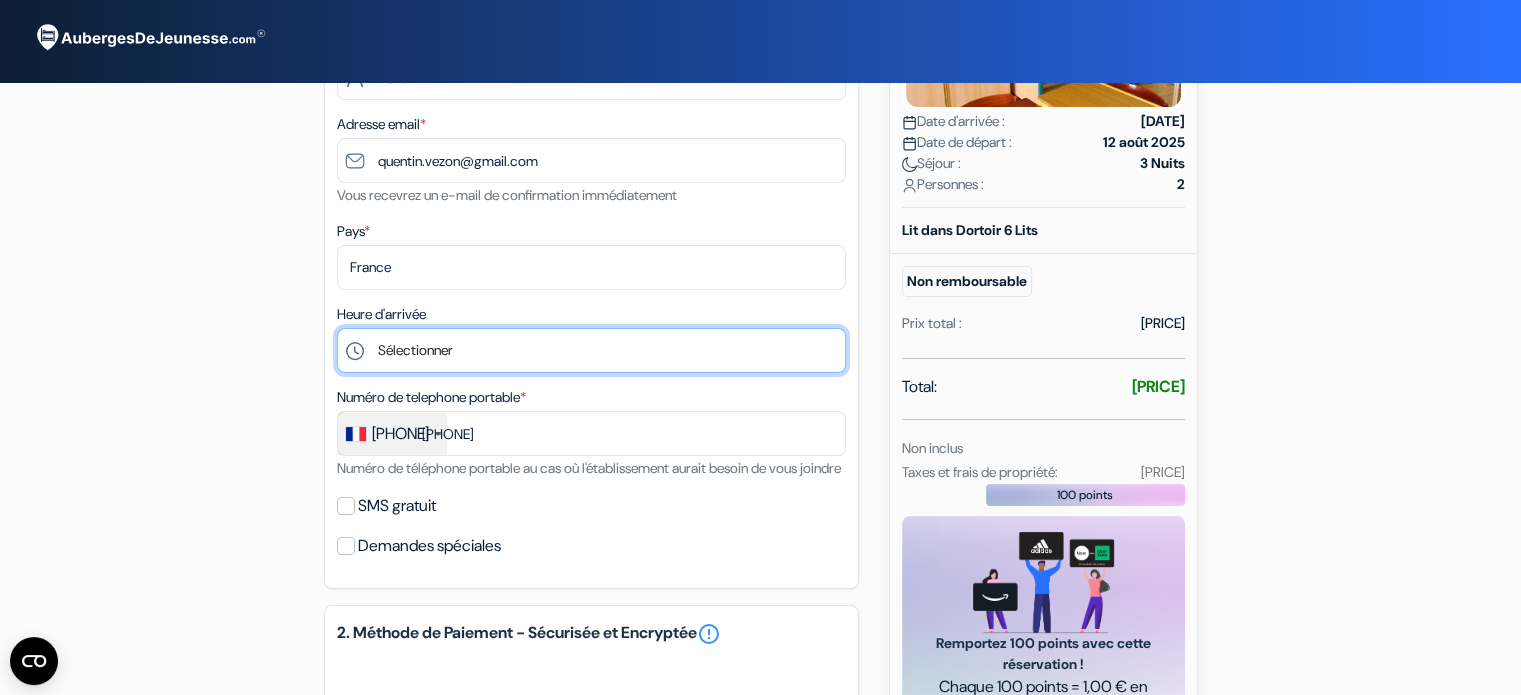 click on "14:00
15:00
16:00
17:00
18:00
19:00
20:00
21:00
22:00
23:00
0:00" at bounding box center (591, 350) 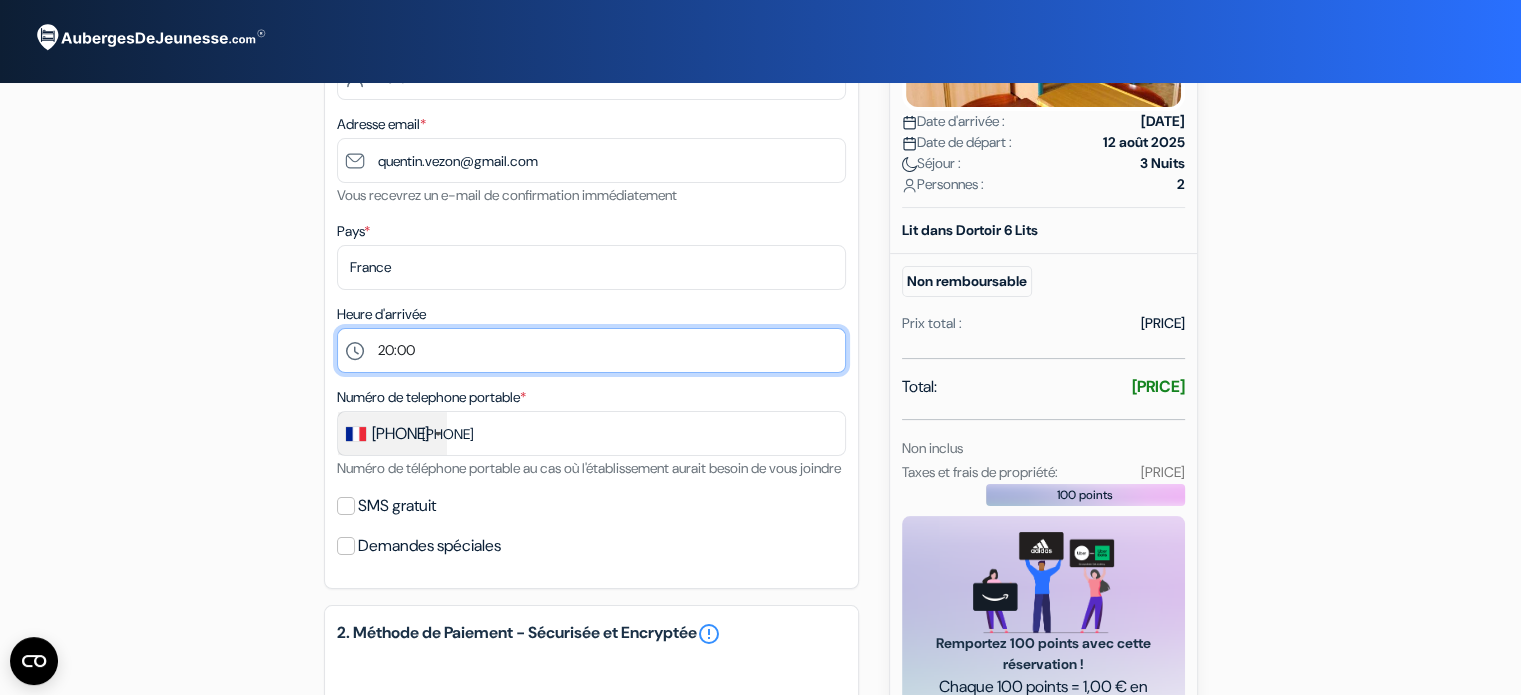 click on "14:00
15:00
16:00
17:00
18:00
19:00
20:00
21:00
22:00
23:00
0:00" at bounding box center [591, 350] 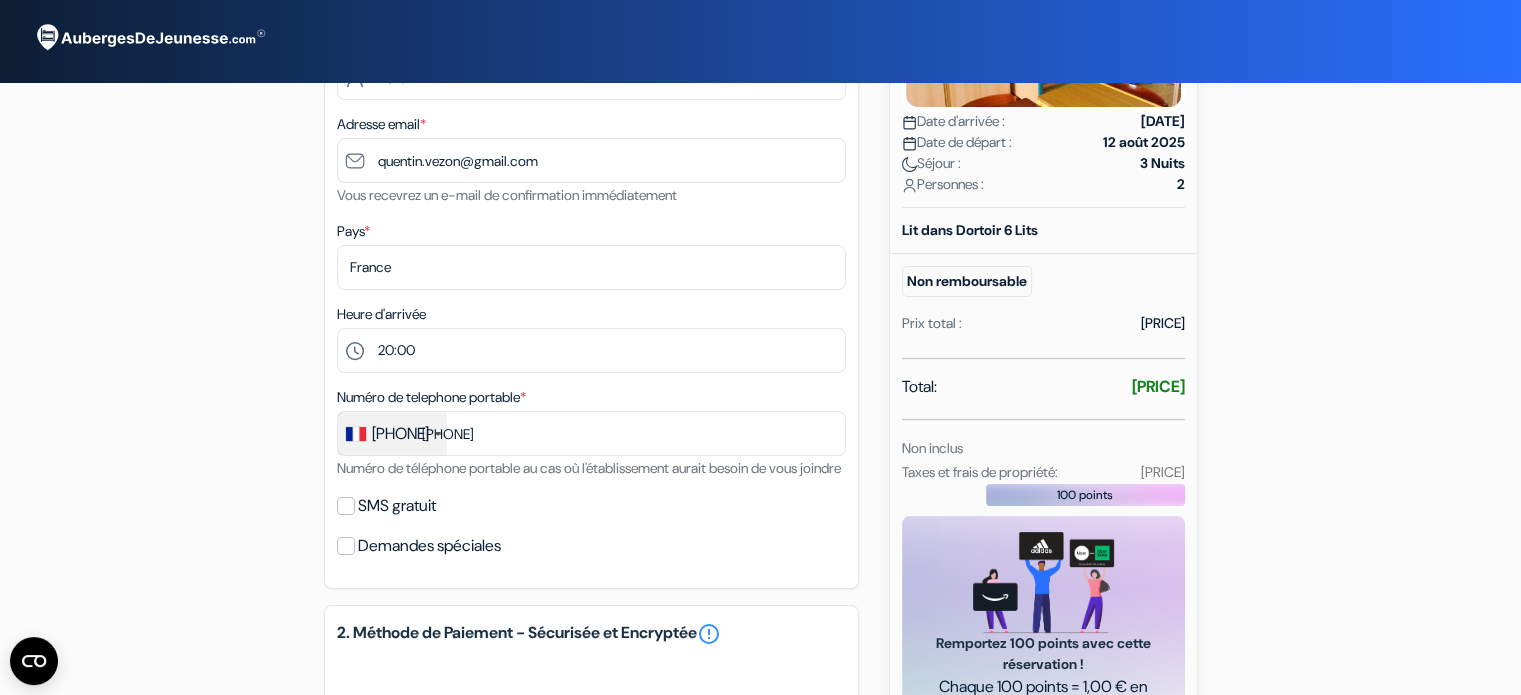 click on "Départ
add_box
Auberge Pannonia
Pannonia utca 83.,
Budapest,
Hongrie
no_plan" at bounding box center (760, 441) 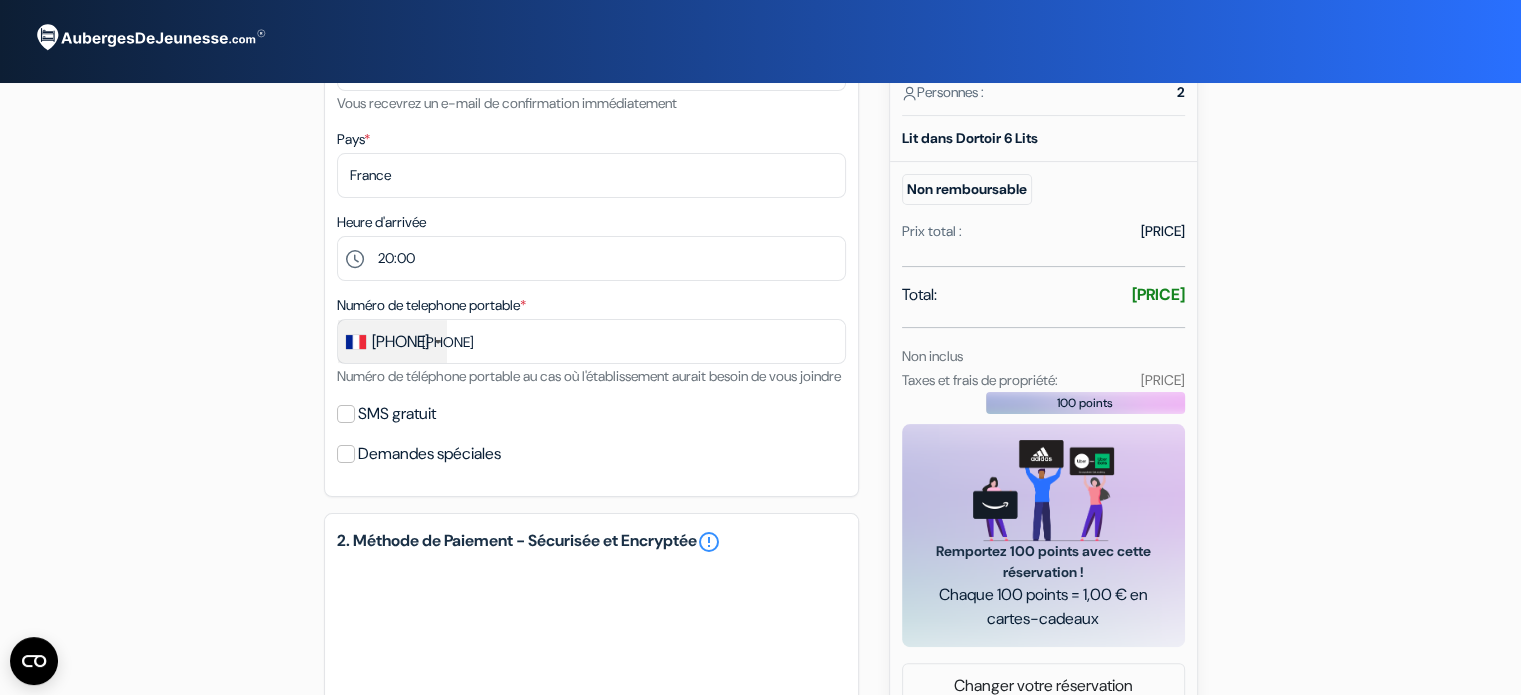 scroll, scrollTop: 400, scrollLeft: 0, axis: vertical 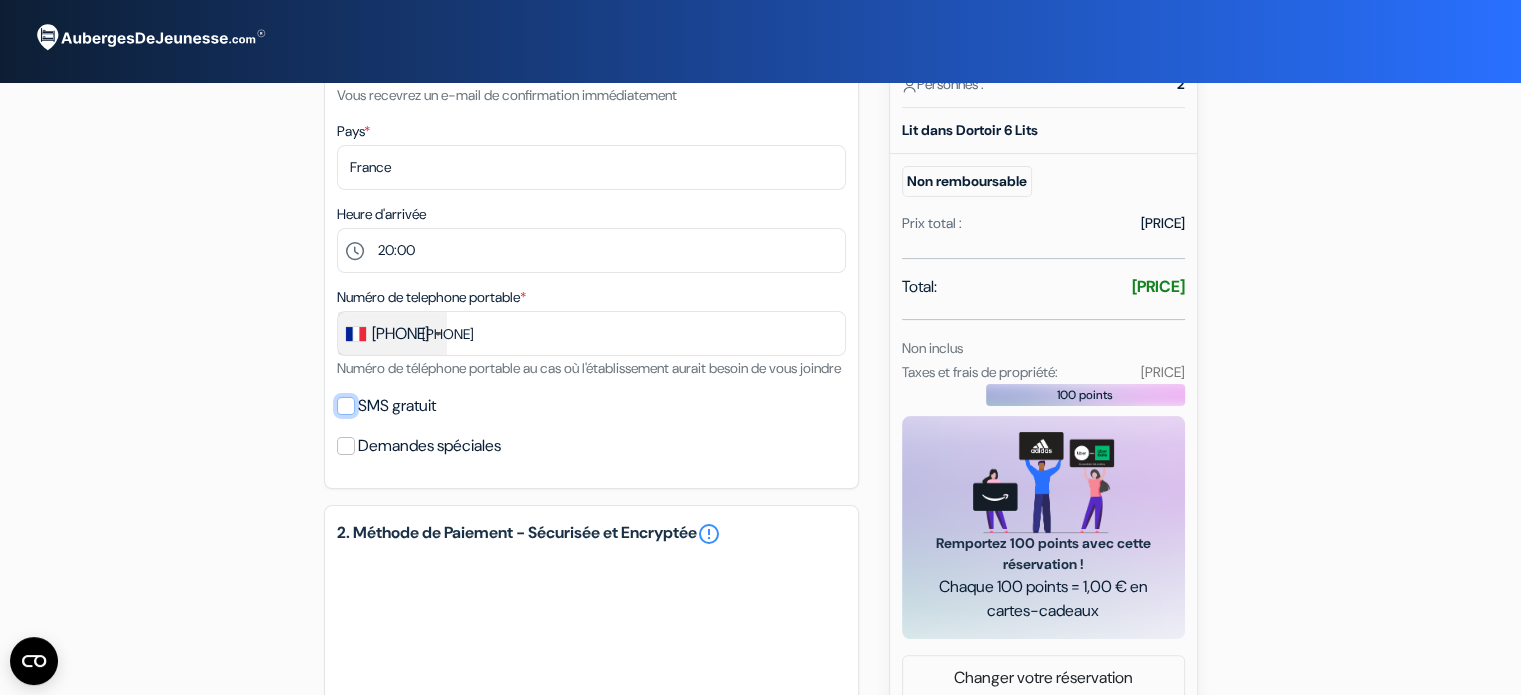 click on "SMS gratuit" at bounding box center (346, 406) 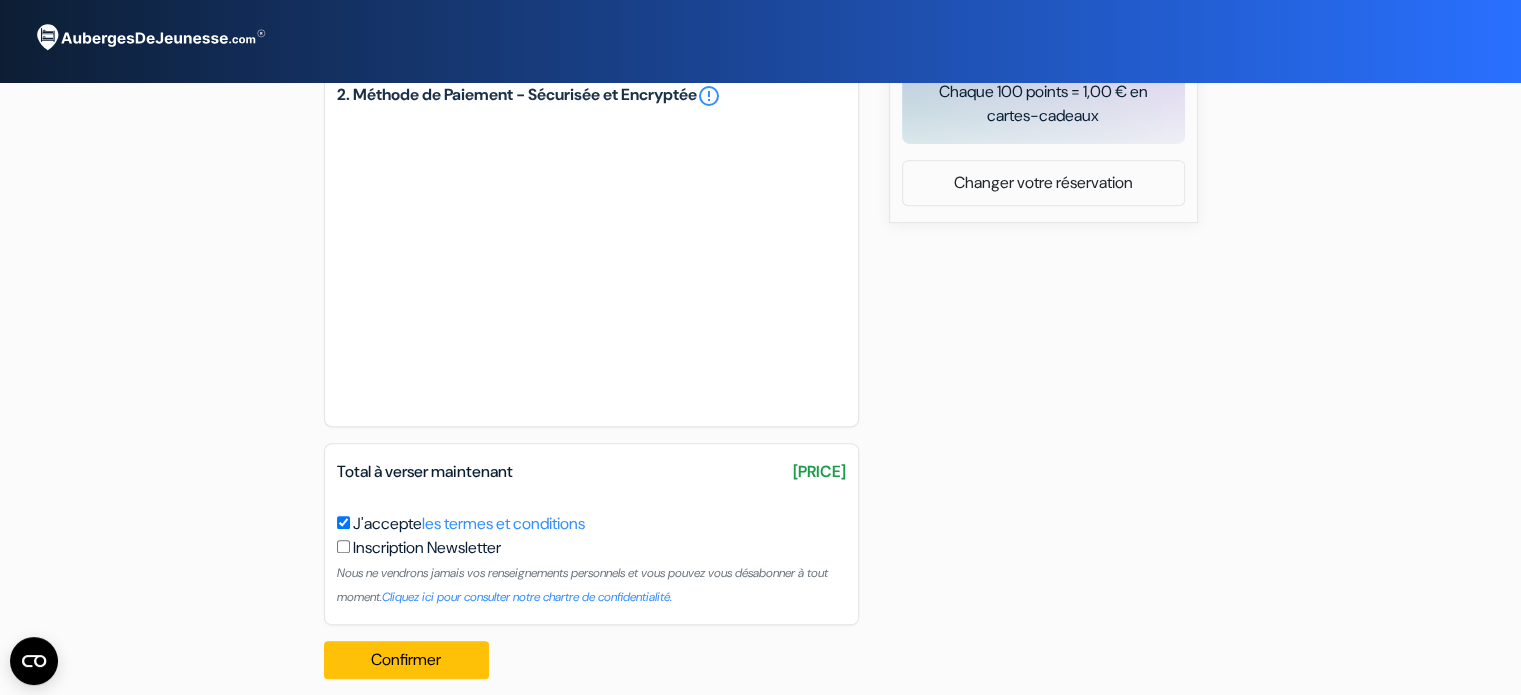 scroll, scrollTop: 900, scrollLeft: 0, axis: vertical 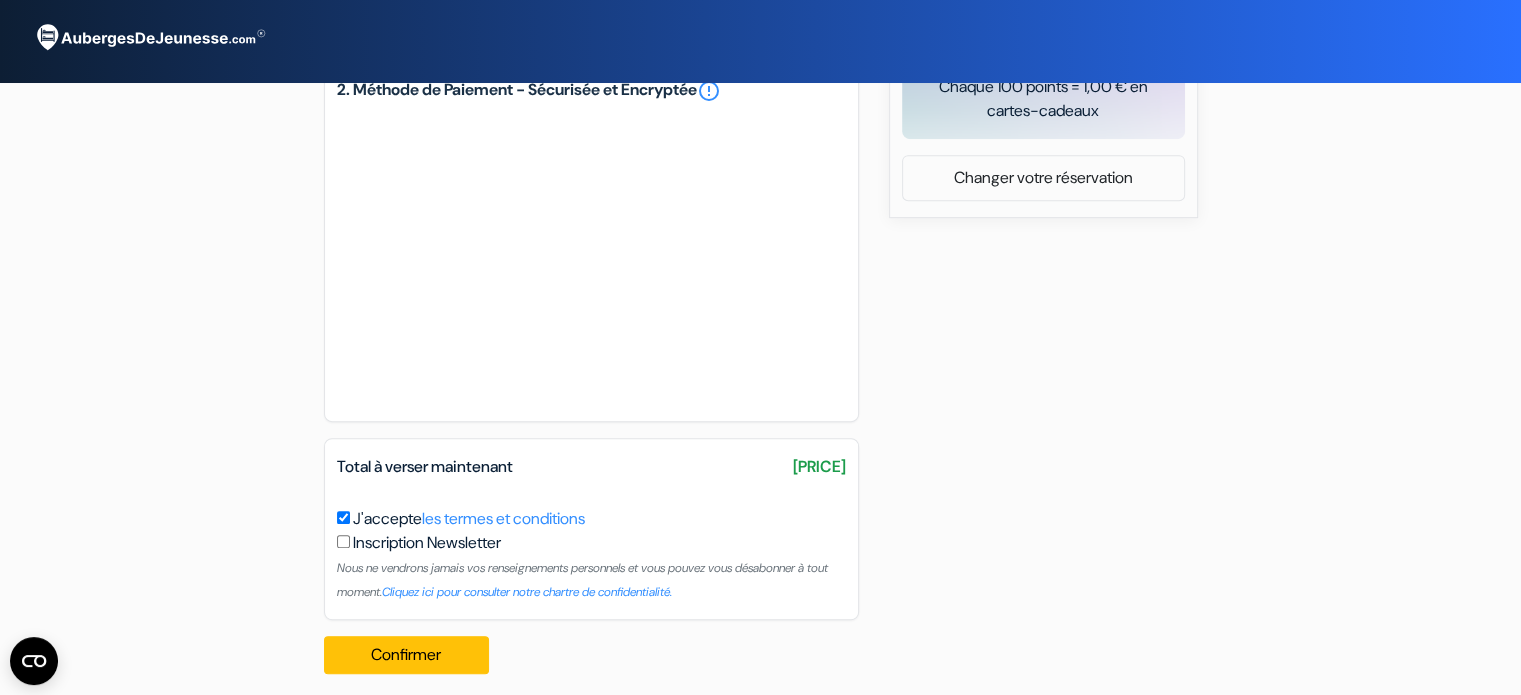 click on "Réservez plus vite en vous connectant
1. Vos détails                             error_outline
Prénom  *
Quentin
Nom de famille  *
Vezon
Adresse email  *
quentin.vezon@gmail.com
Vous recevrez un e-mail de confirmation immédiatement
Pays  *
Selectionner le pays     14:00 15:00" at bounding box center [591, -52] 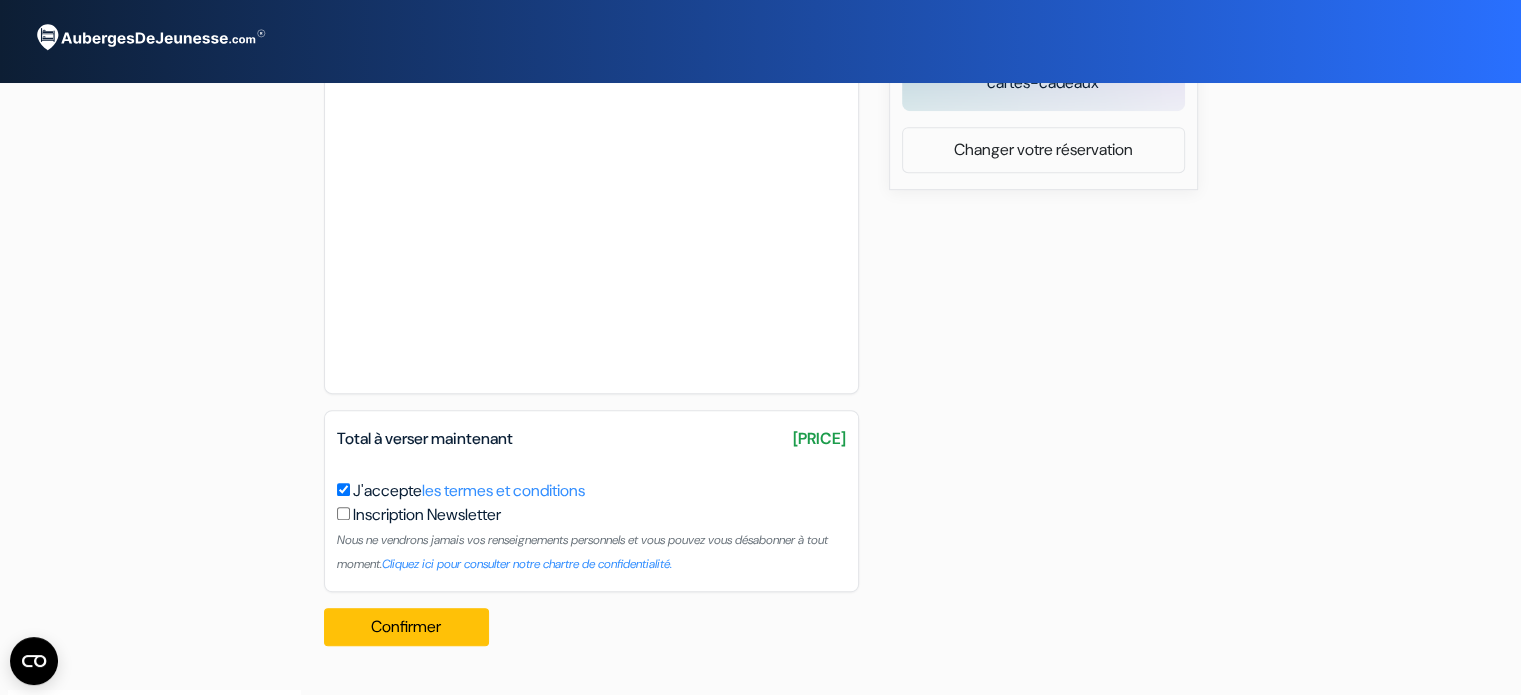 scroll, scrollTop: 939, scrollLeft: 0, axis: vertical 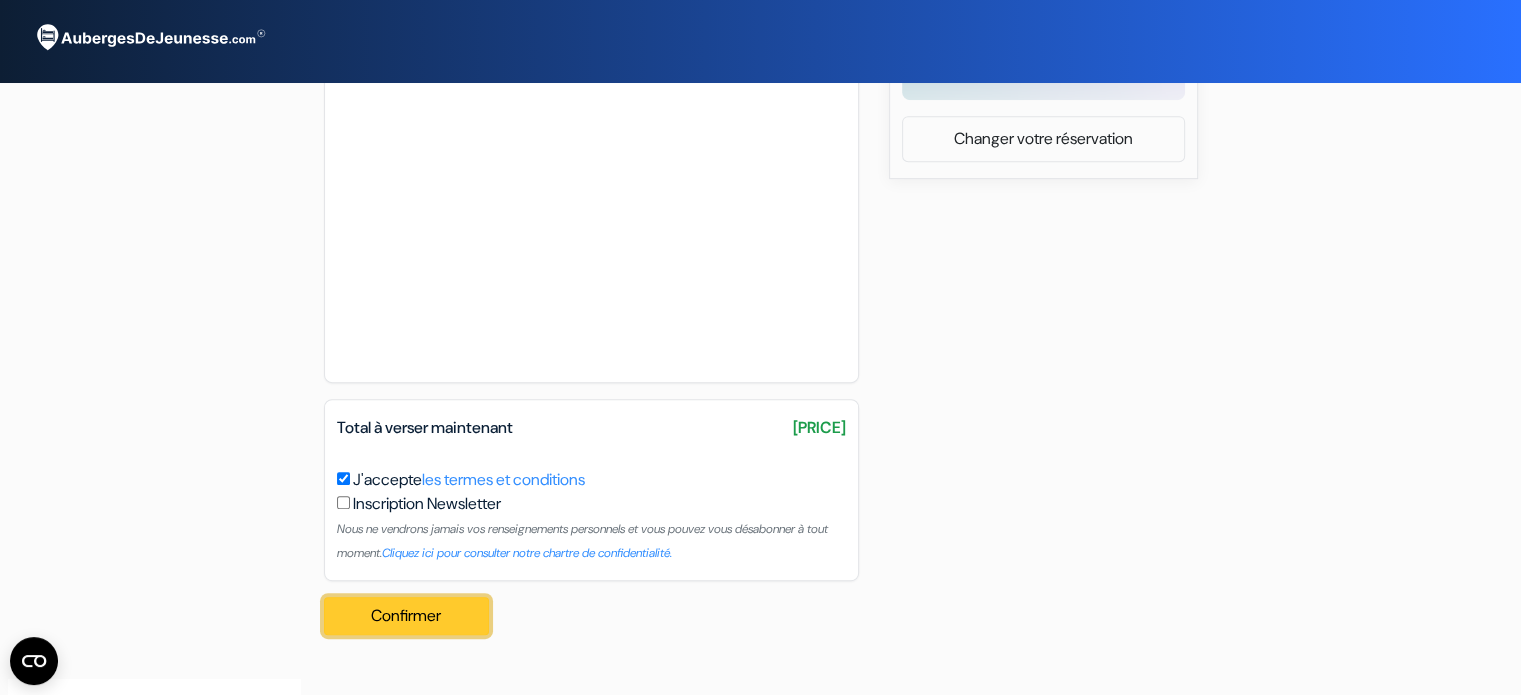 click on "Confirmer
Loading..." at bounding box center (407, 616) 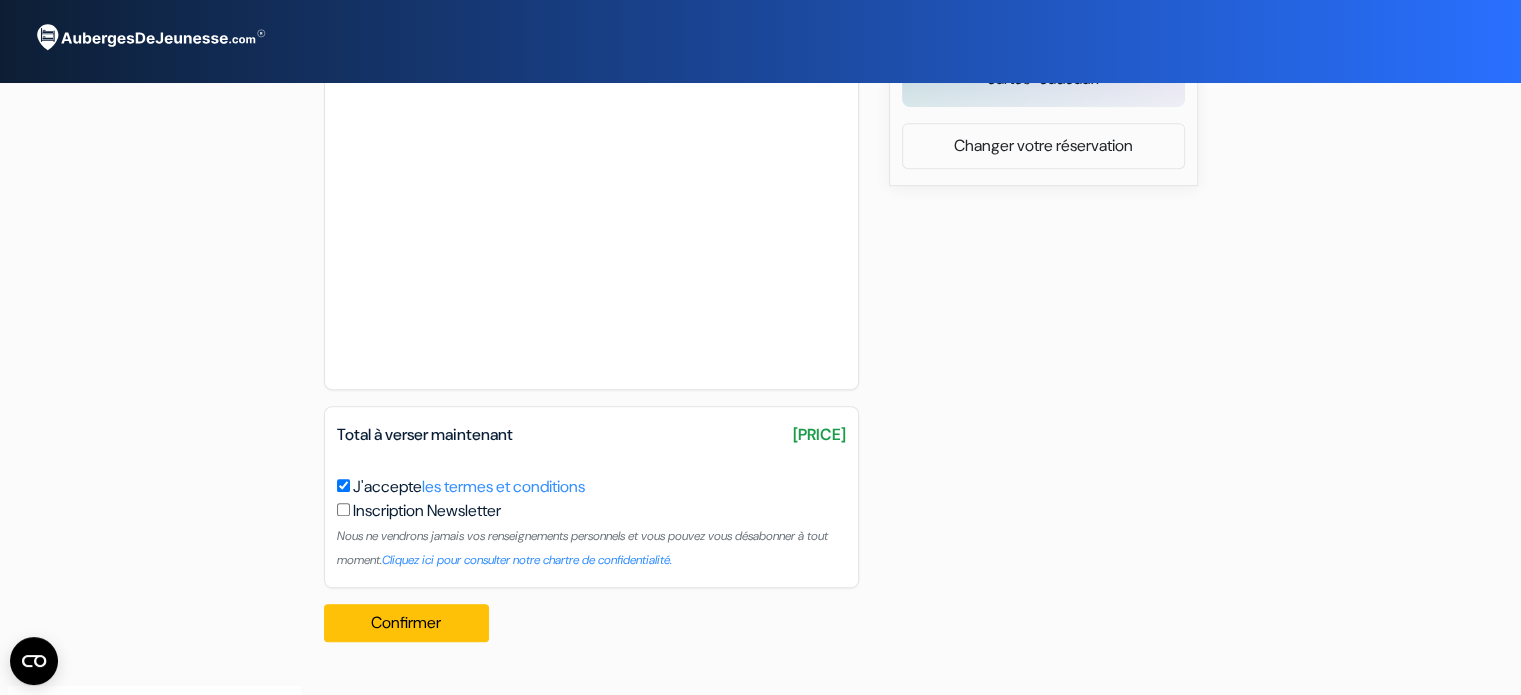 scroll, scrollTop: 939, scrollLeft: 0, axis: vertical 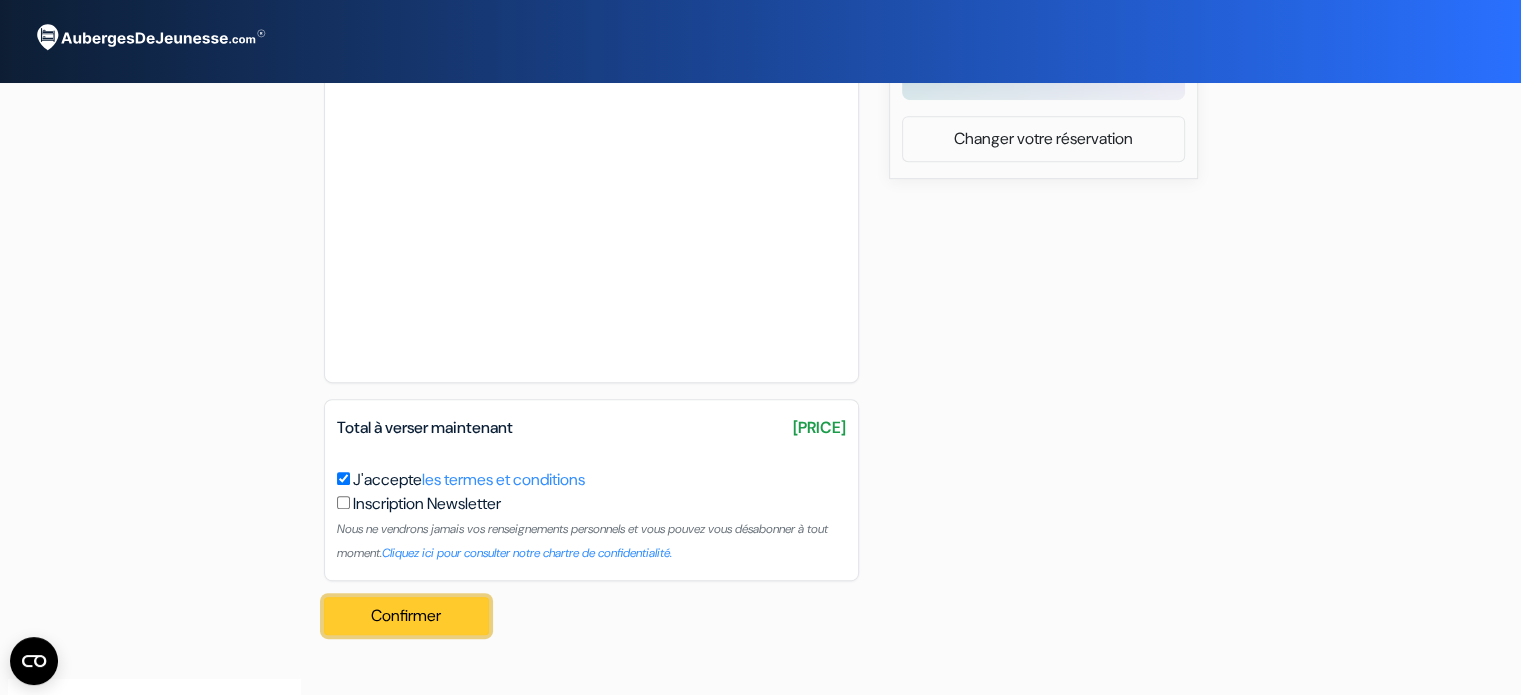 click on "Confirmer
Loading..." at bounding box center [407, 616] 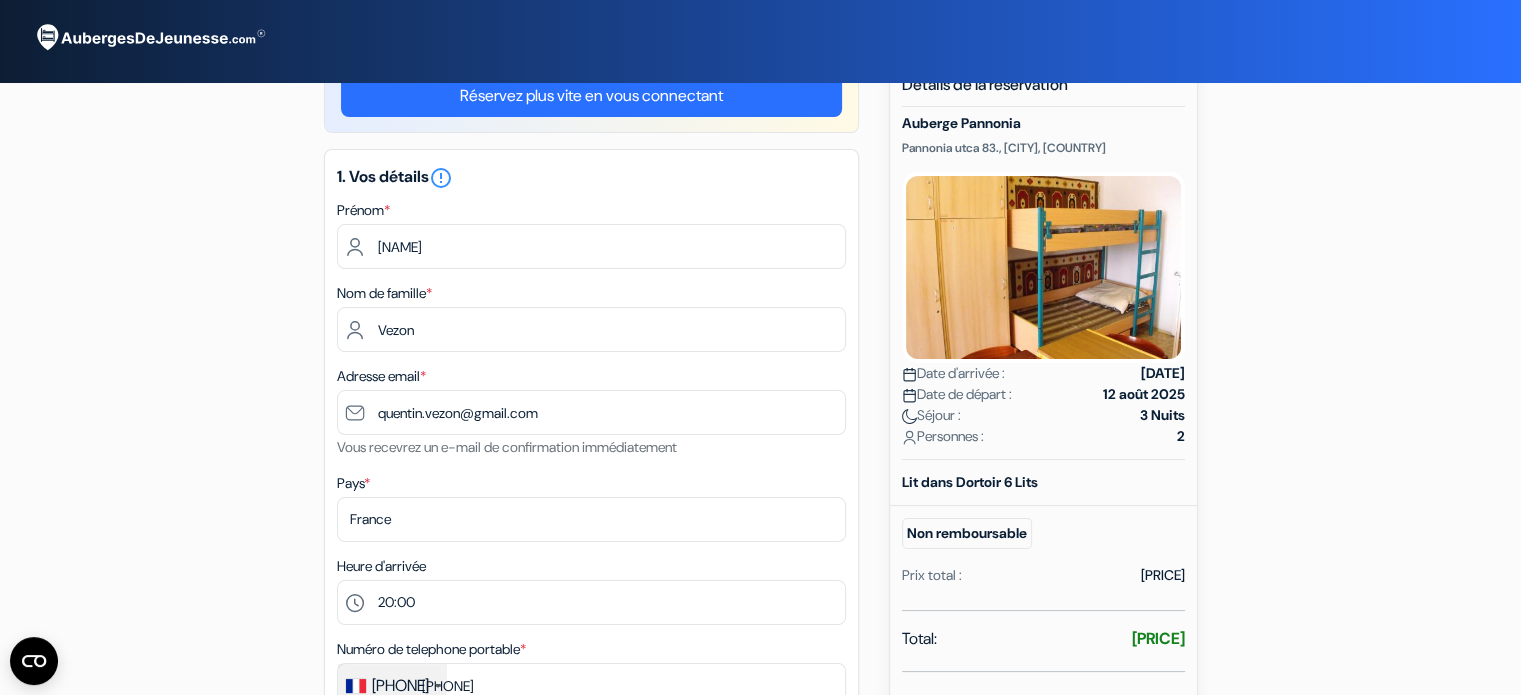 scroll, scrollTop: 0, scrollLeft: 0, axis: both 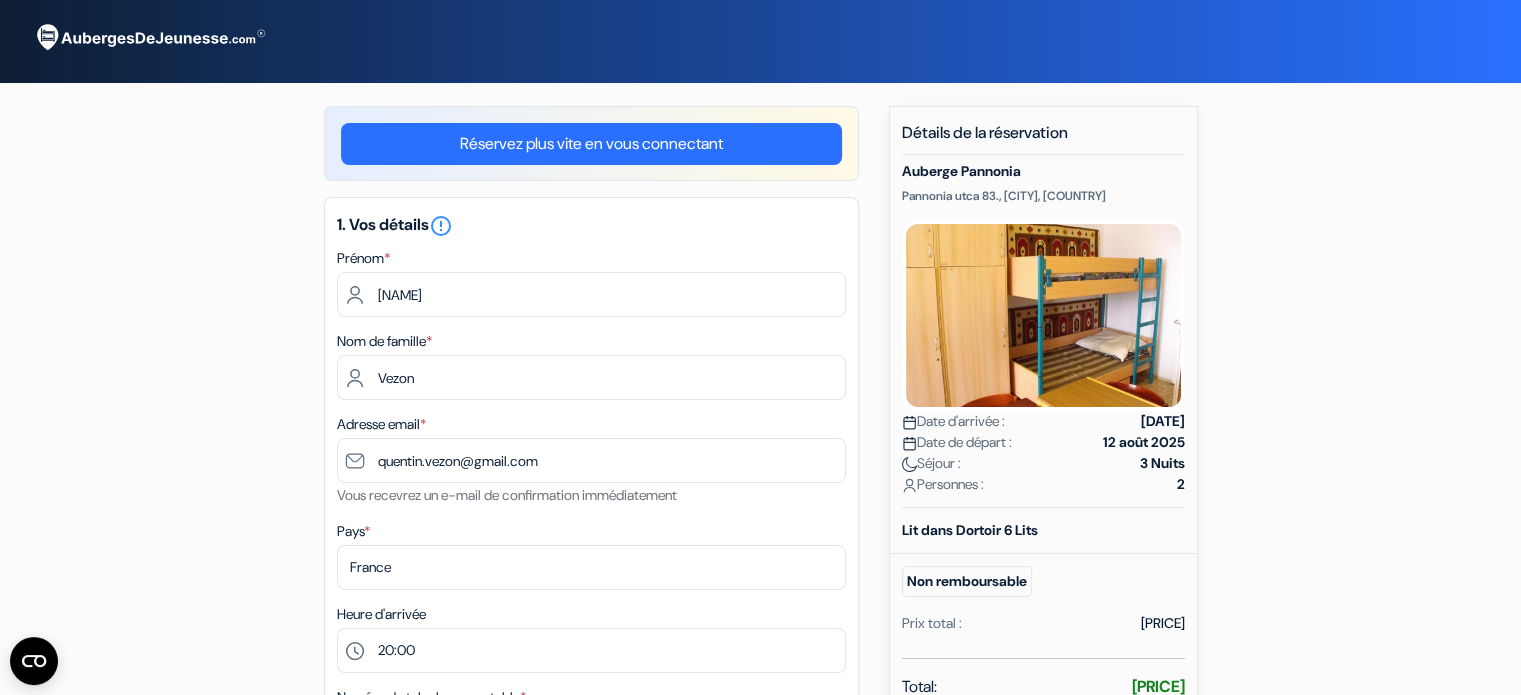 click on "[HOTEL_NAME]
[STREET_NAME] [HOUSE_NUMBER],
[CITY],
[COUNTRY]" at bounding box center (761, 848) 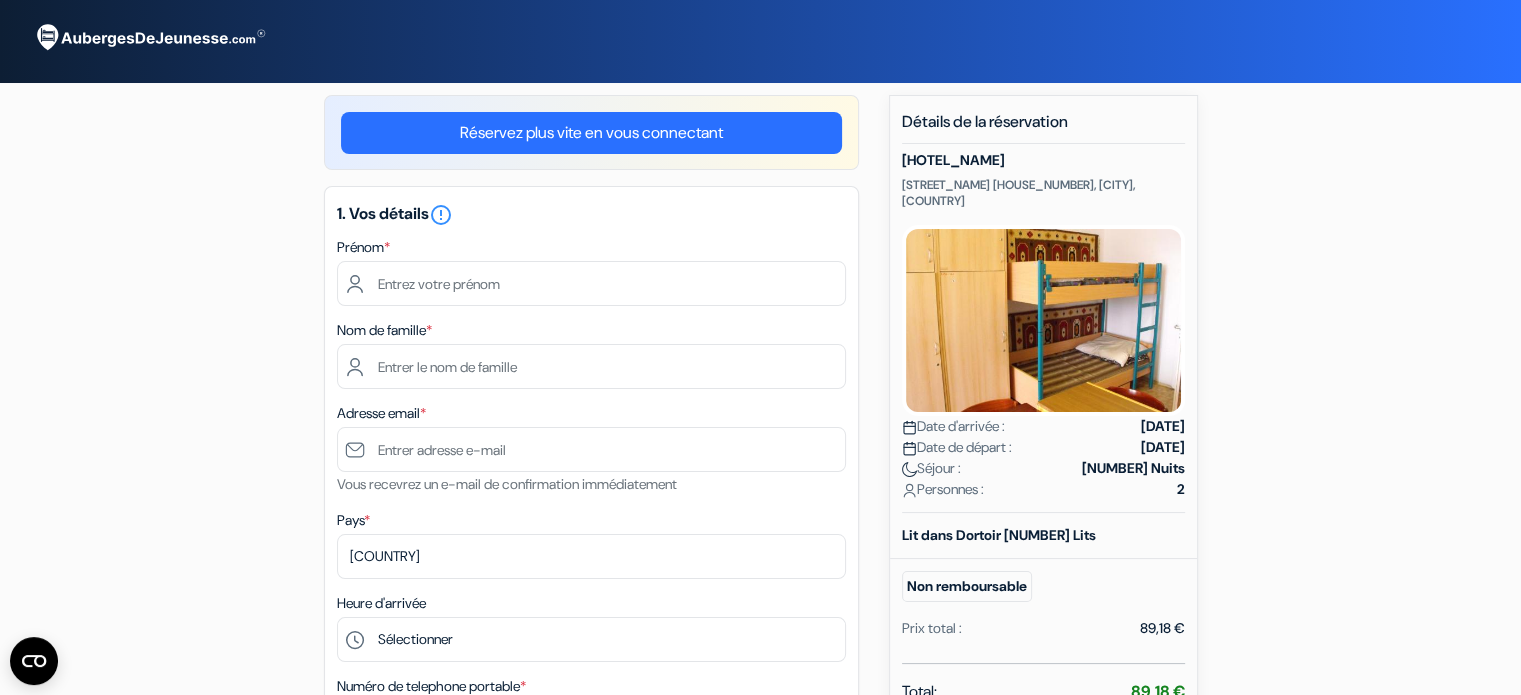 scroll, scrollTop: 0, scrollLeft: 0, axis: both 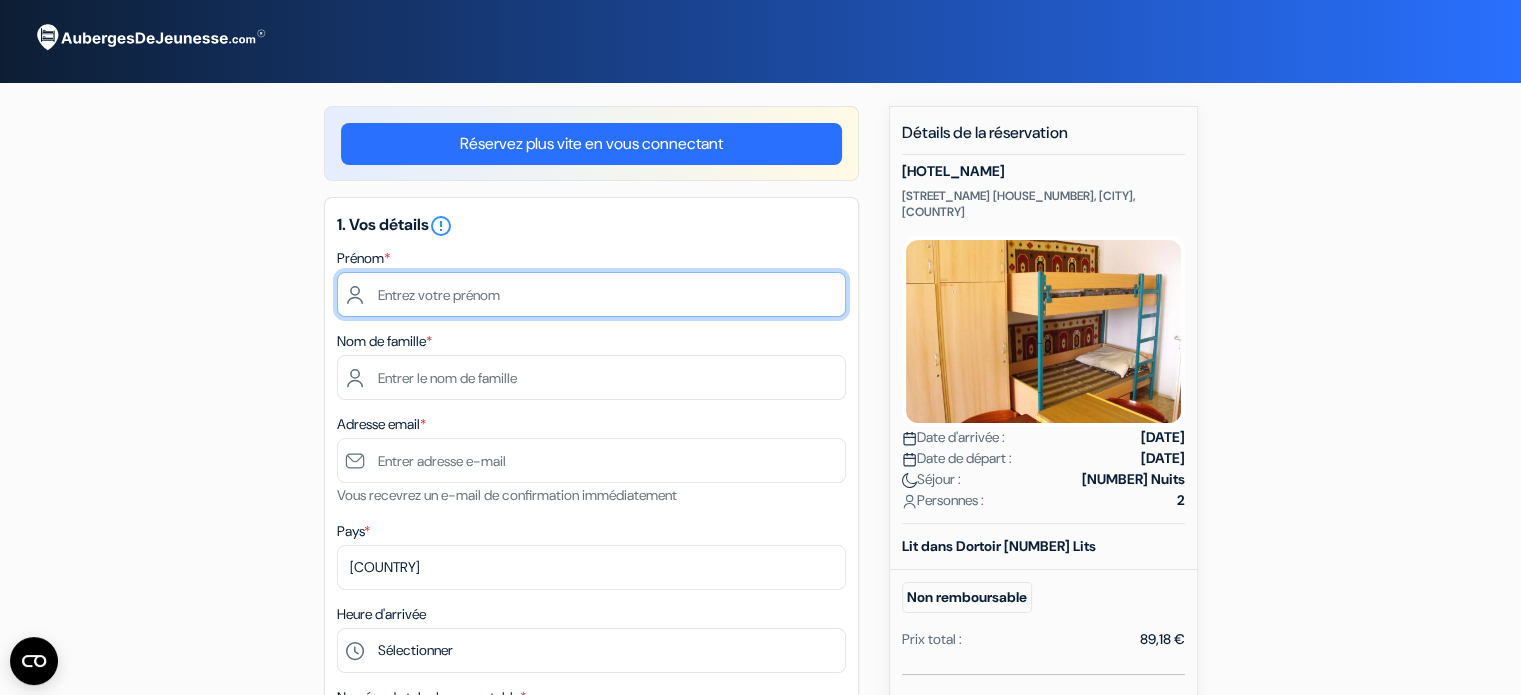 click at bounding box center [591, 294] 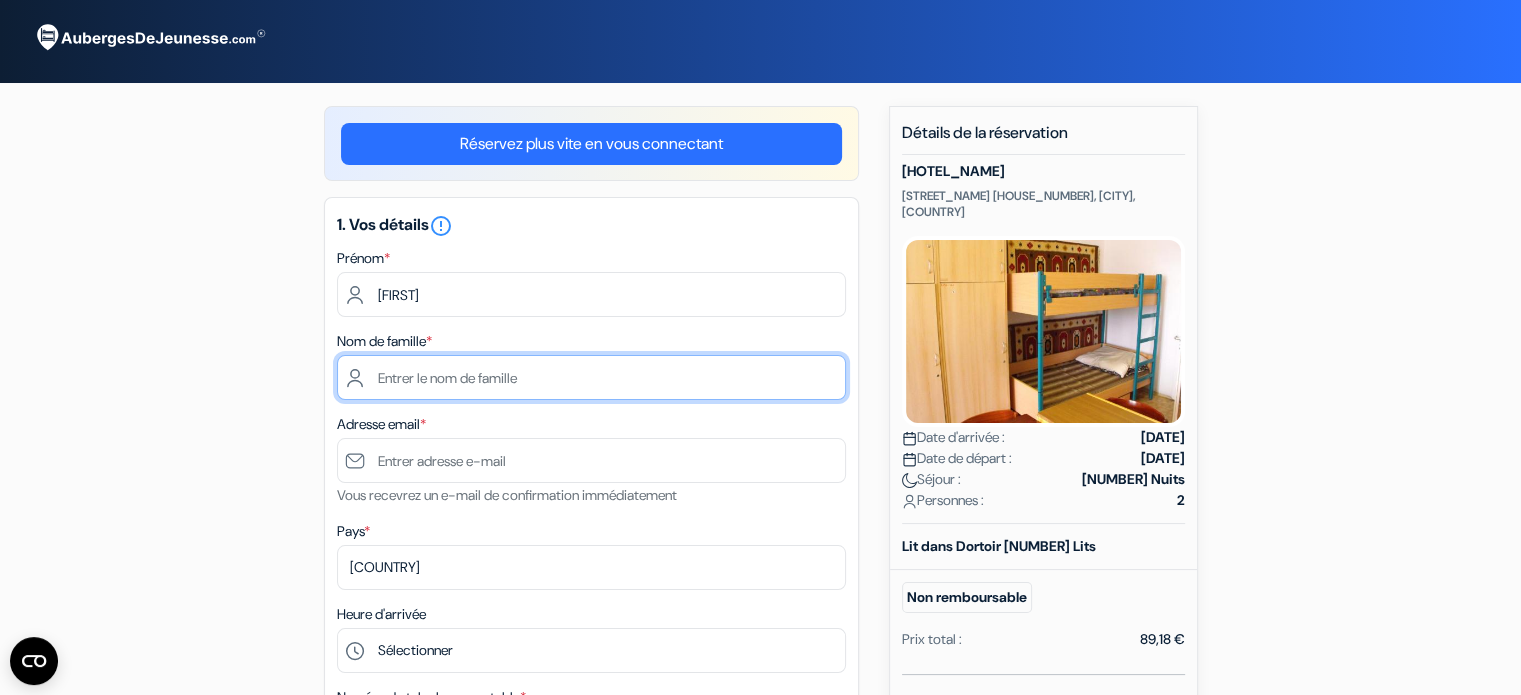 type on "[CITY]" 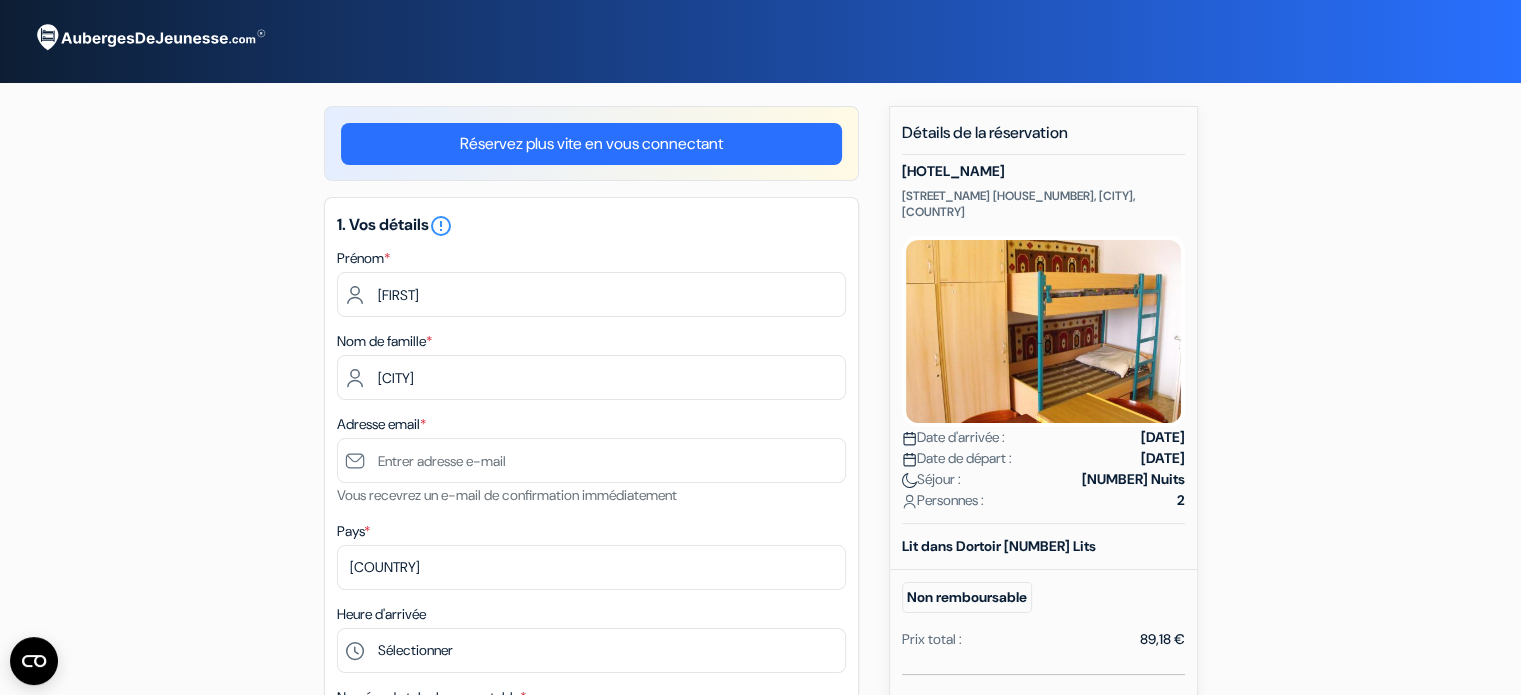 type on "[EMAIL]" 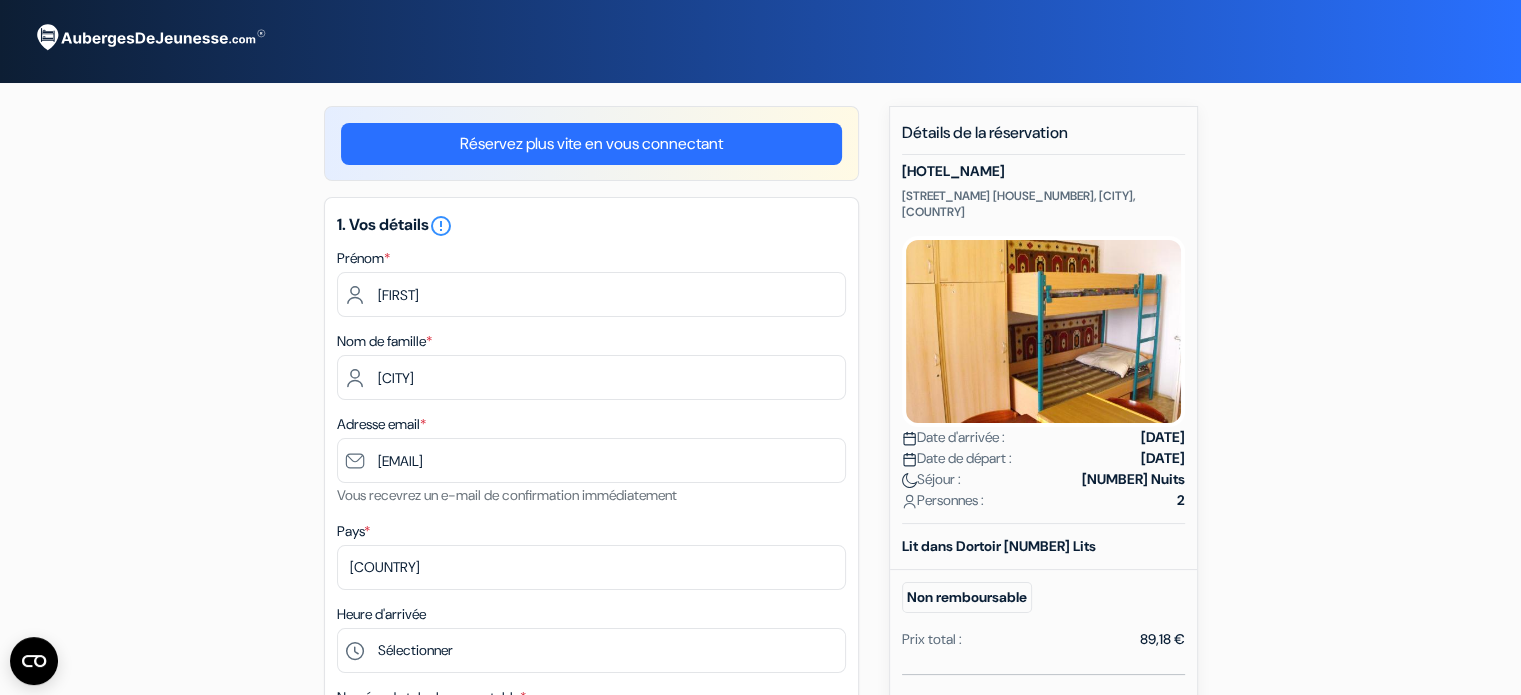 type on "[PHONE_CODE]" 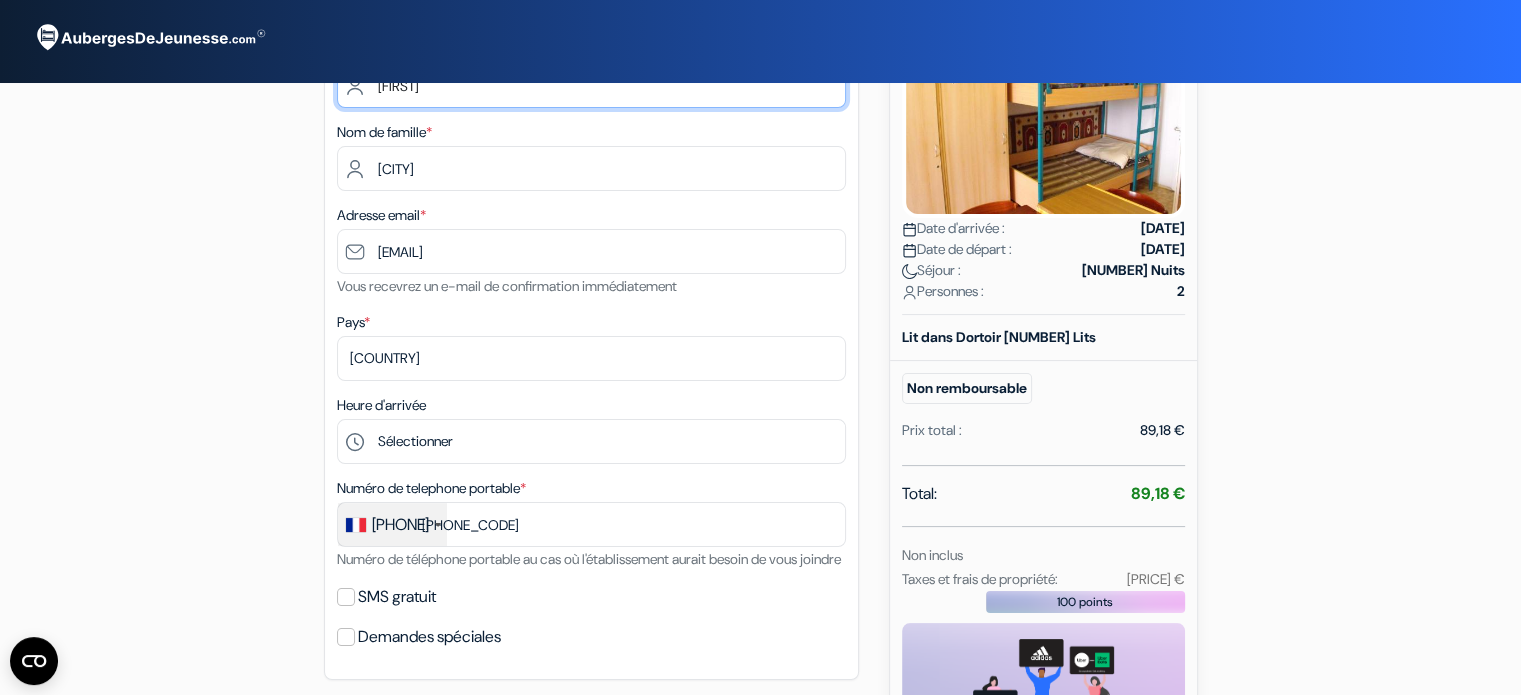 scroll, scrollTop: 300, scrollLeft: 0, axis: vertical 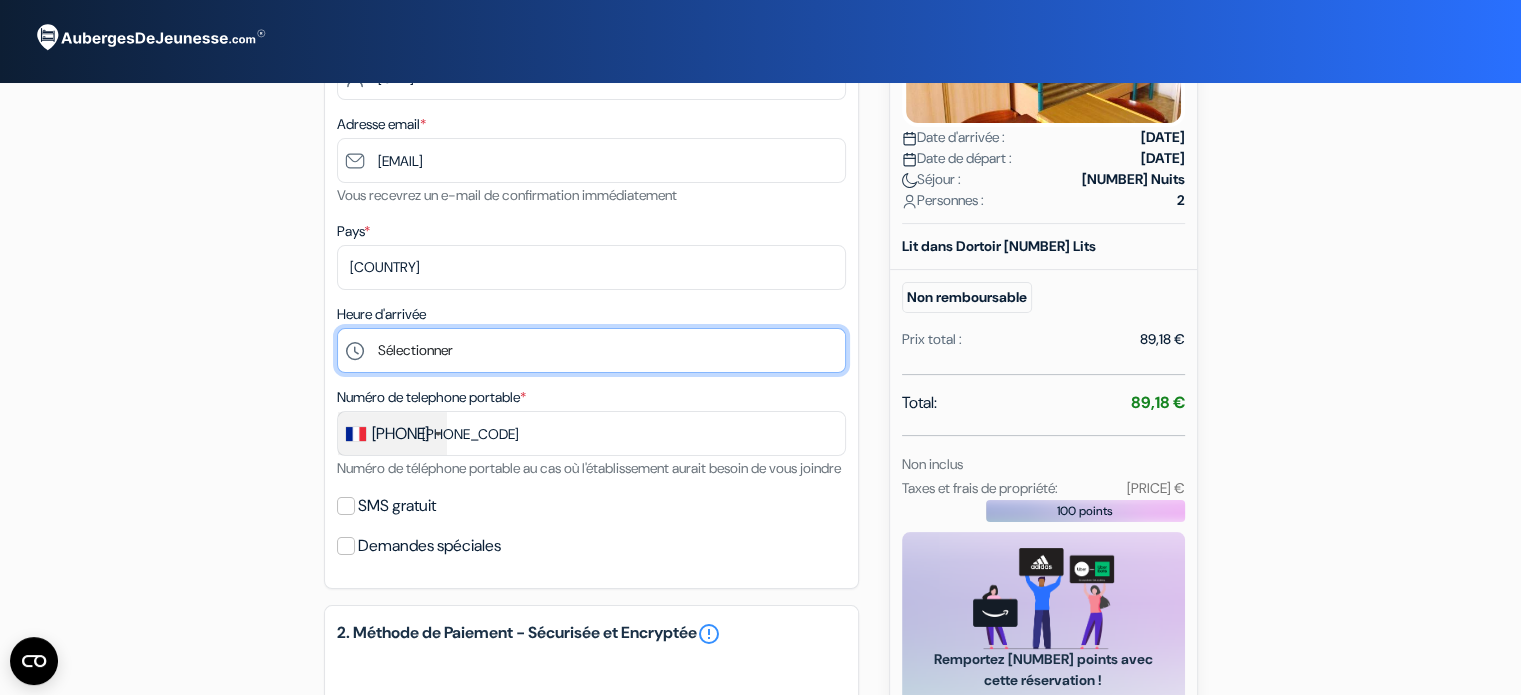 click on "14:00
15:00
16:00
17:00
18:00
19:00
20:00
21:00
22:00
23:00
0:00" at bounding box center (591, 350) 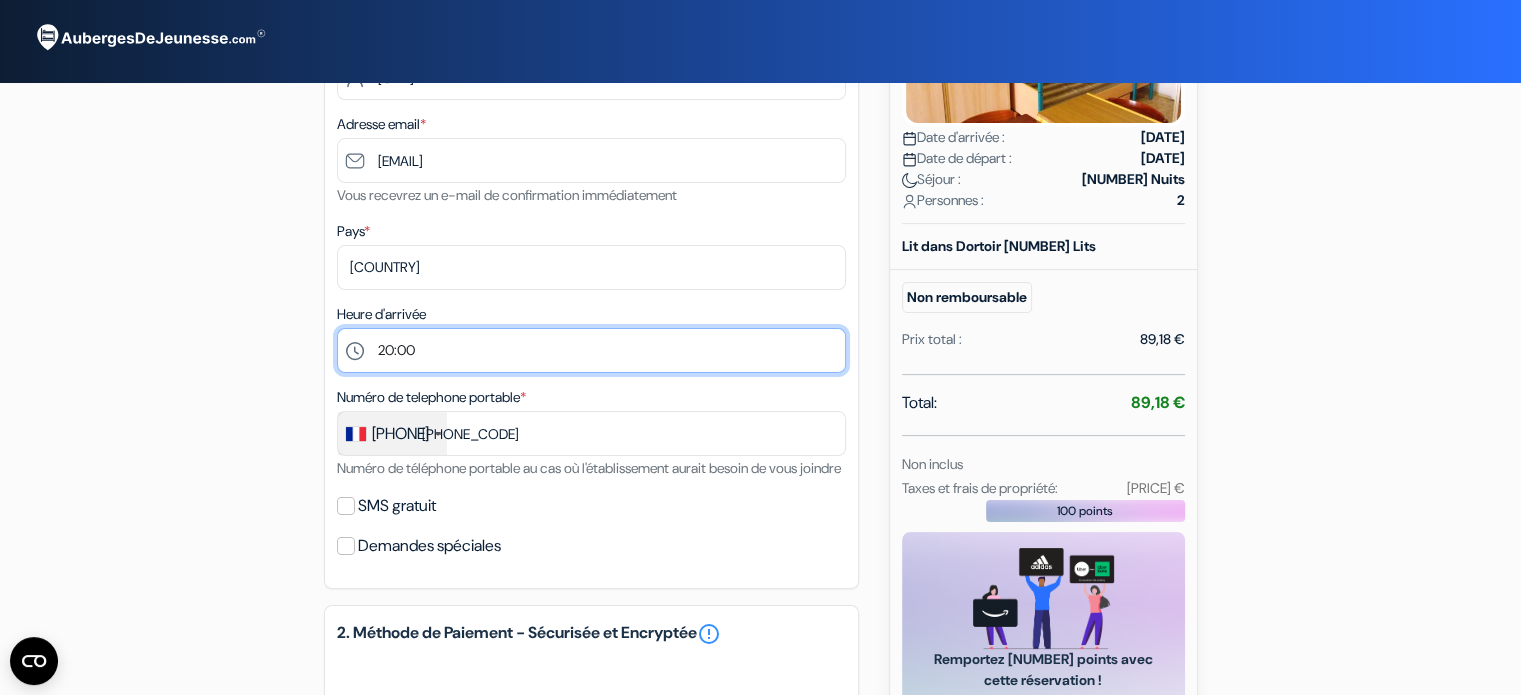 click on "14:00
15:00
16:00
17:00
18:00
19:00
20:00
21:00
22:00
23:00
0:00" at bounding box center (591, 350) 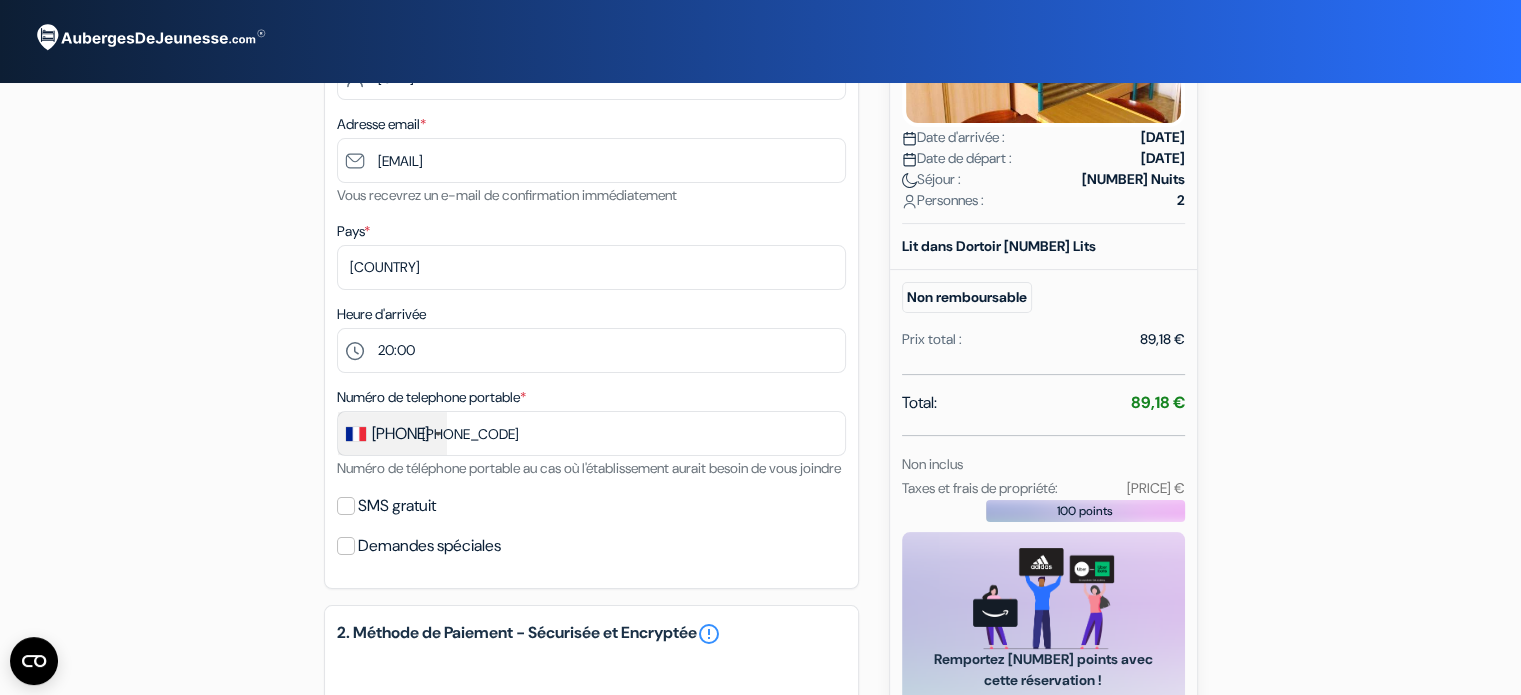 click on "[HOTEL_NAME]
[STREET_NAME] [HOUSE_NUMBER],
[CITY],
[COUNTRY]" at bounding box center [761, 519] 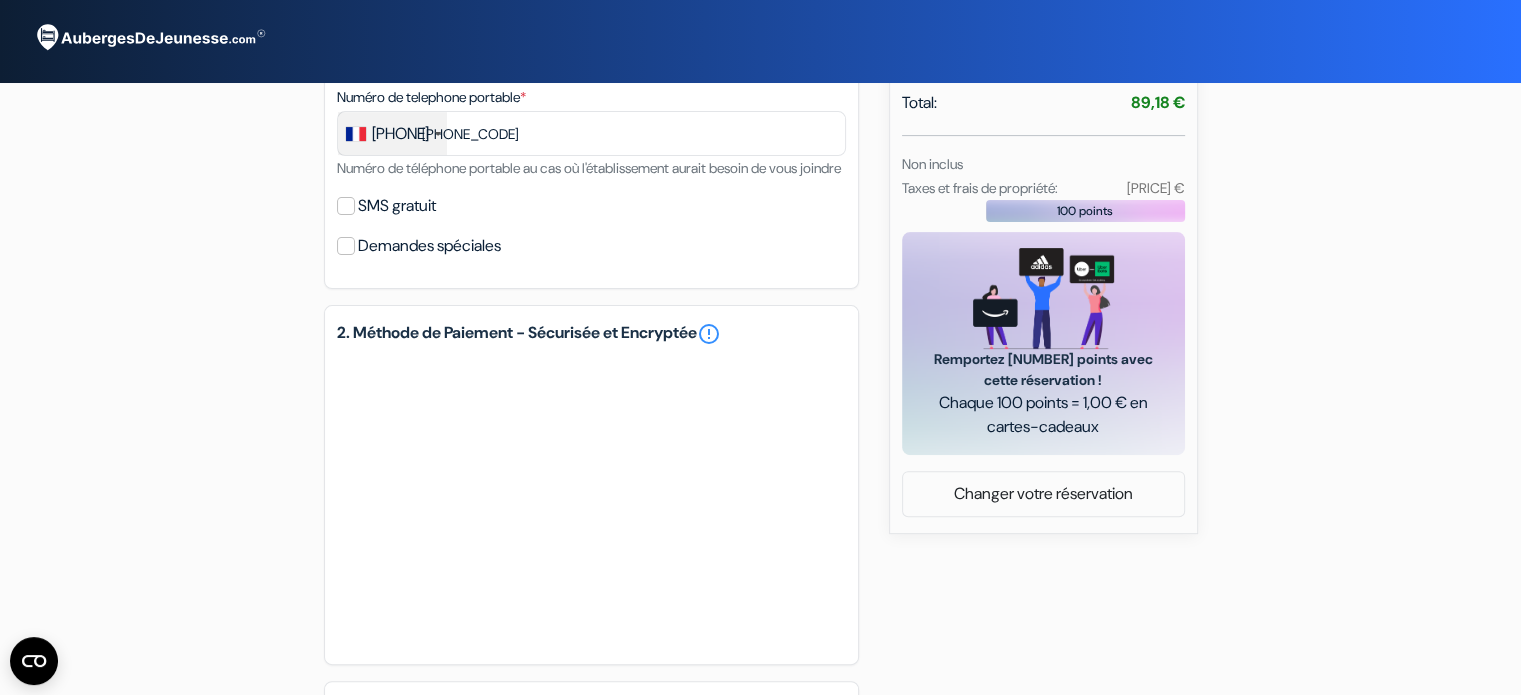 click on "SMS gratuit" at bounding box center [397, 206] 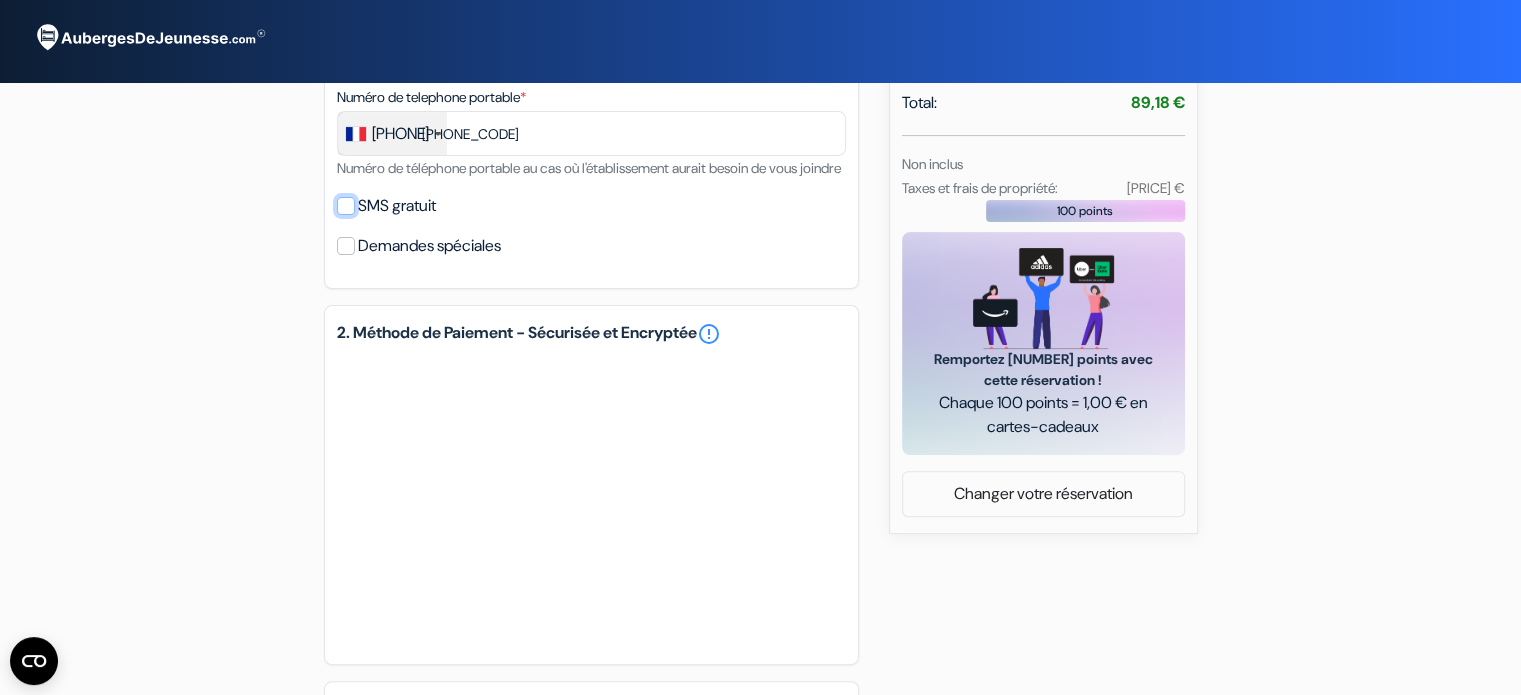 click on "SMS gratuit" at bounding box center [346, 206] 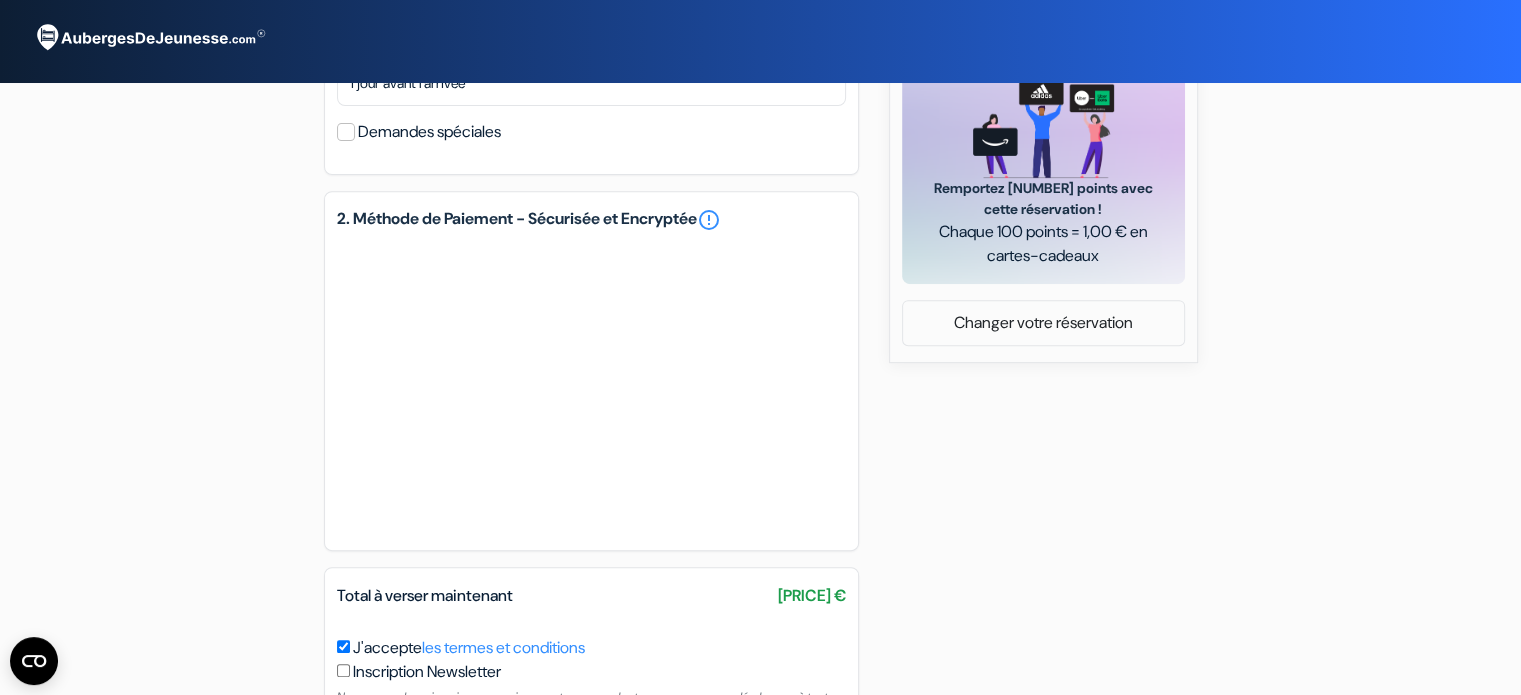 scroll, scrollTop: 800, scrollLeft: 0, axis: vertical 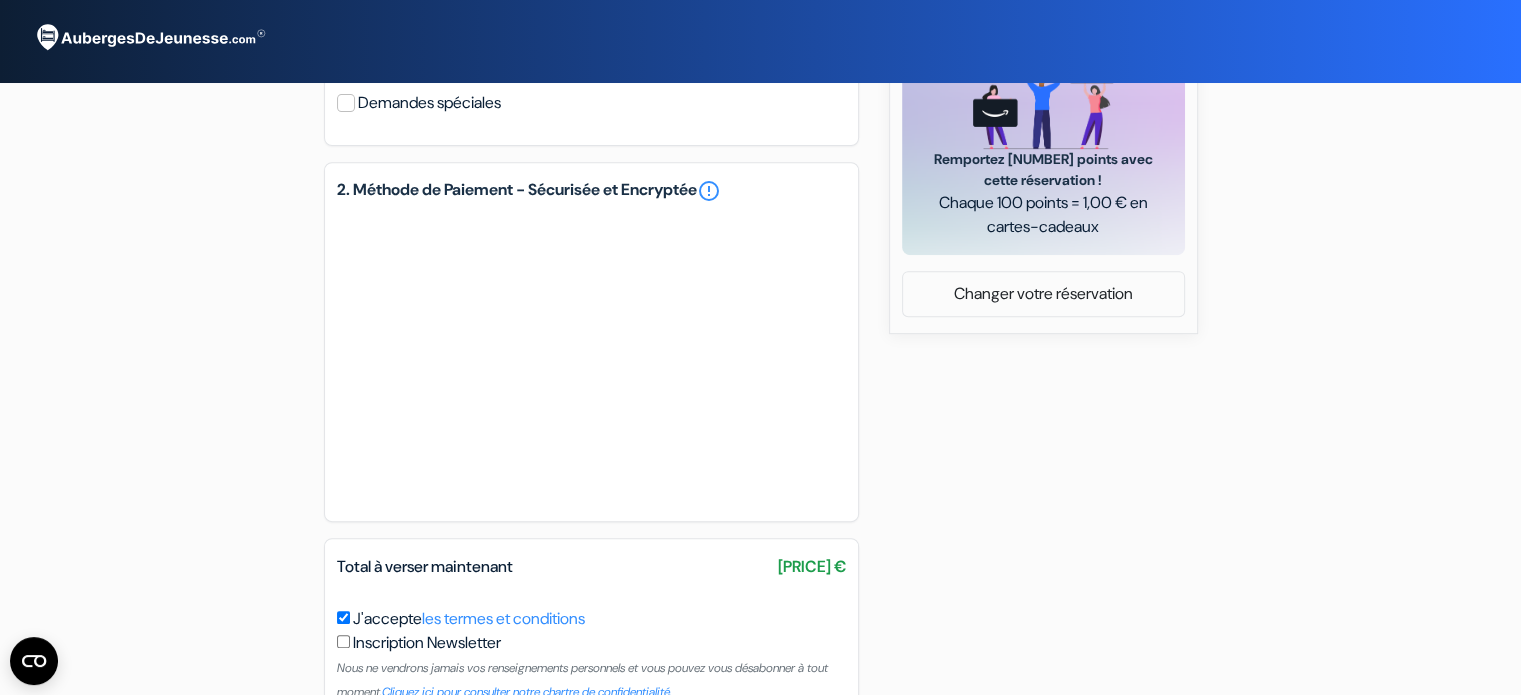 click on "[HOTEL_NAME]
[STREET_NAME] [HOUSE_NUMBER],
[CITY],
[COUNTRY]" at bounding box center (761, 48) 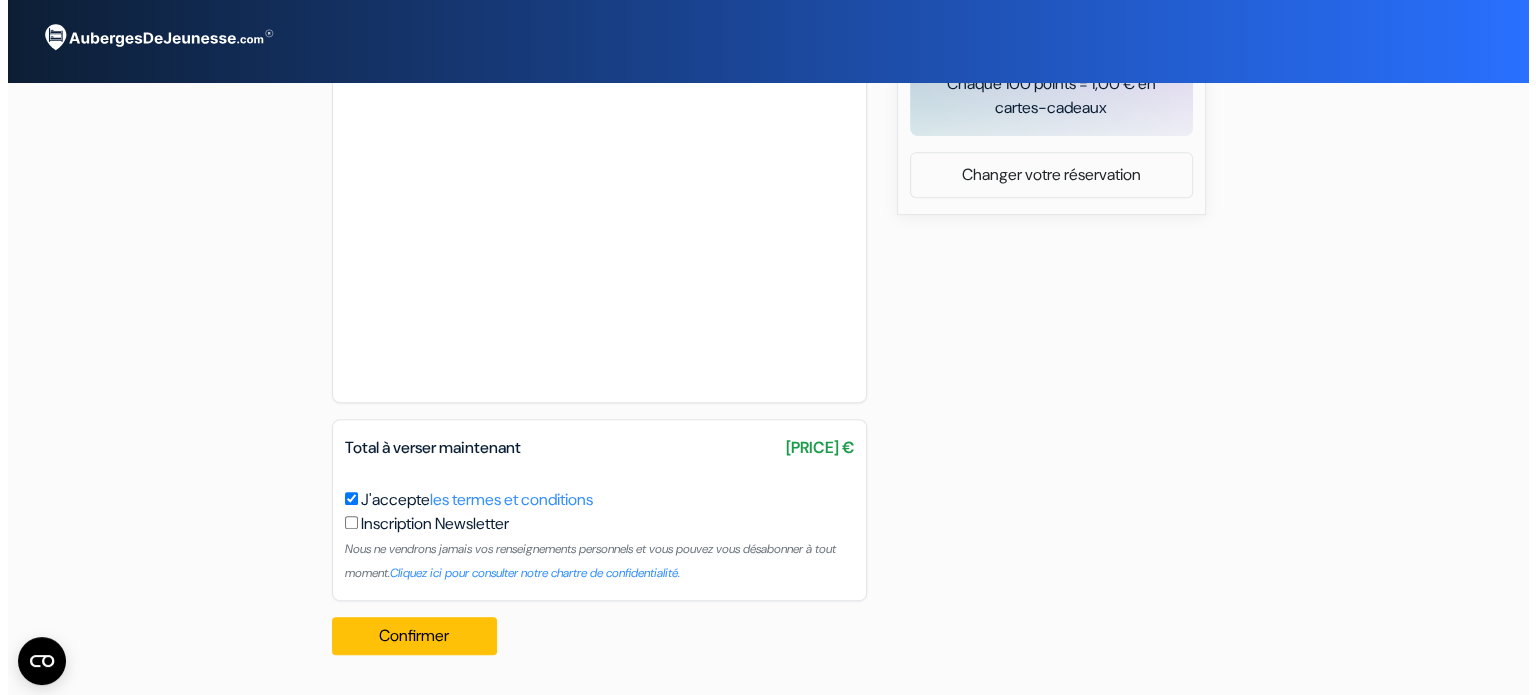 scroll, scrollTop: 939, scrollLeft: 0, axis: vertical 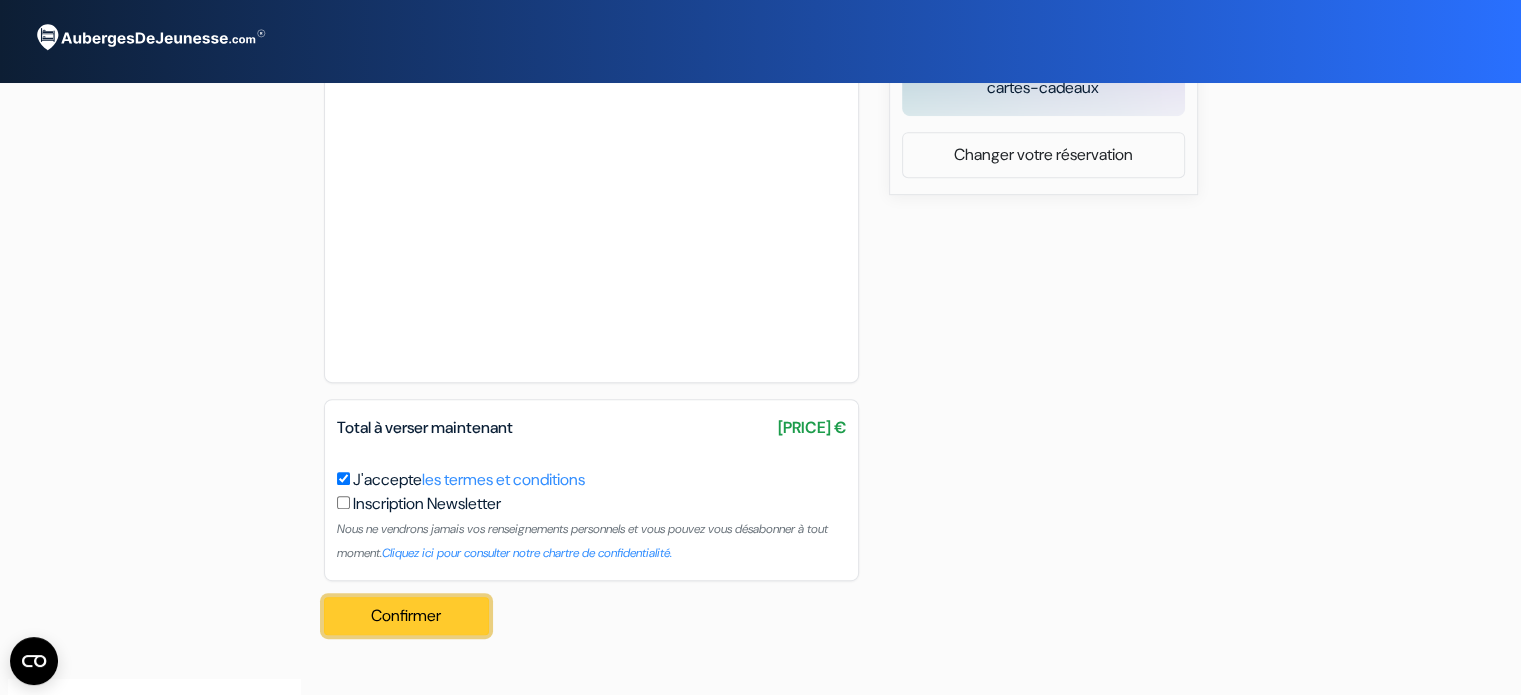 click on "Confirmer
Loading..." at bounding box center (407, 616) 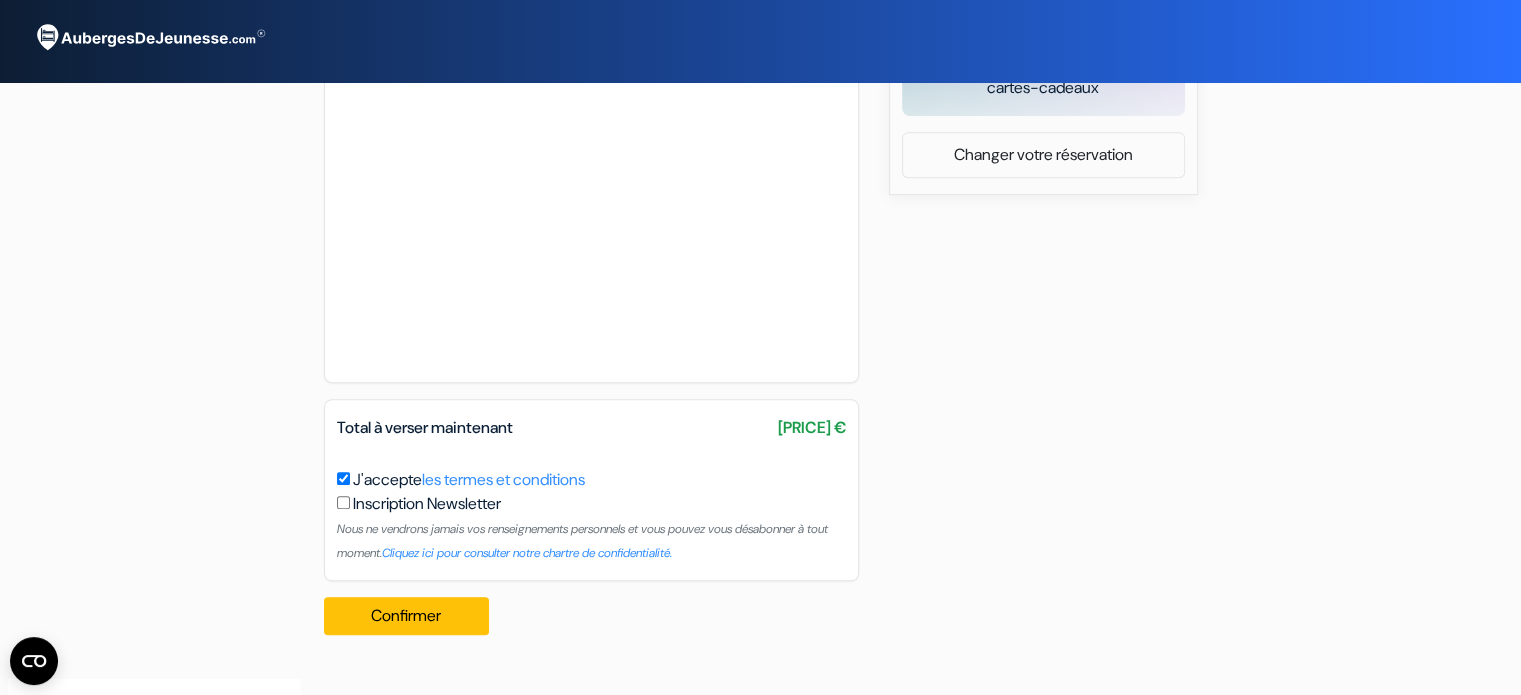 click on "Total à verser maintenant" at bounding box center [425, 427] 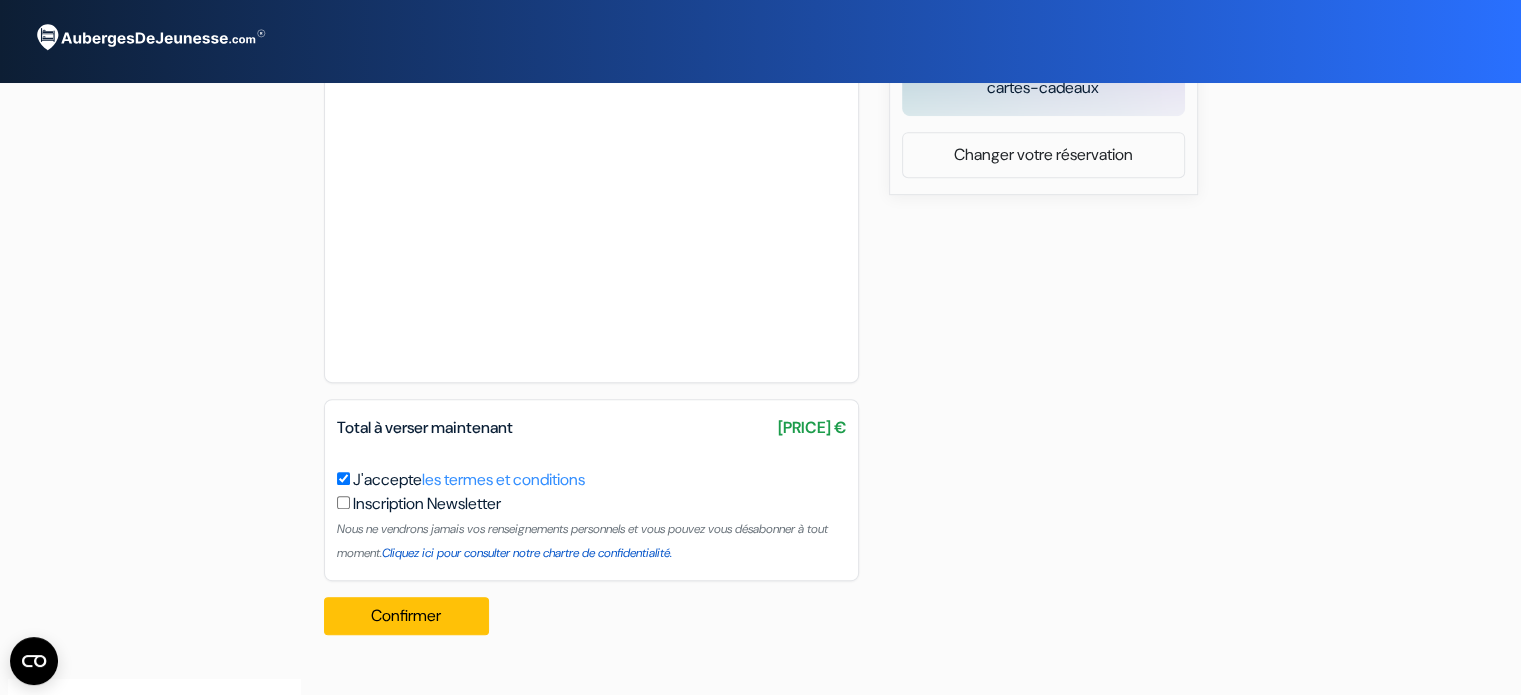 click on "Cliquez ici pour consulter notre chartre de confidentialité." at bounding box center [527, 553] 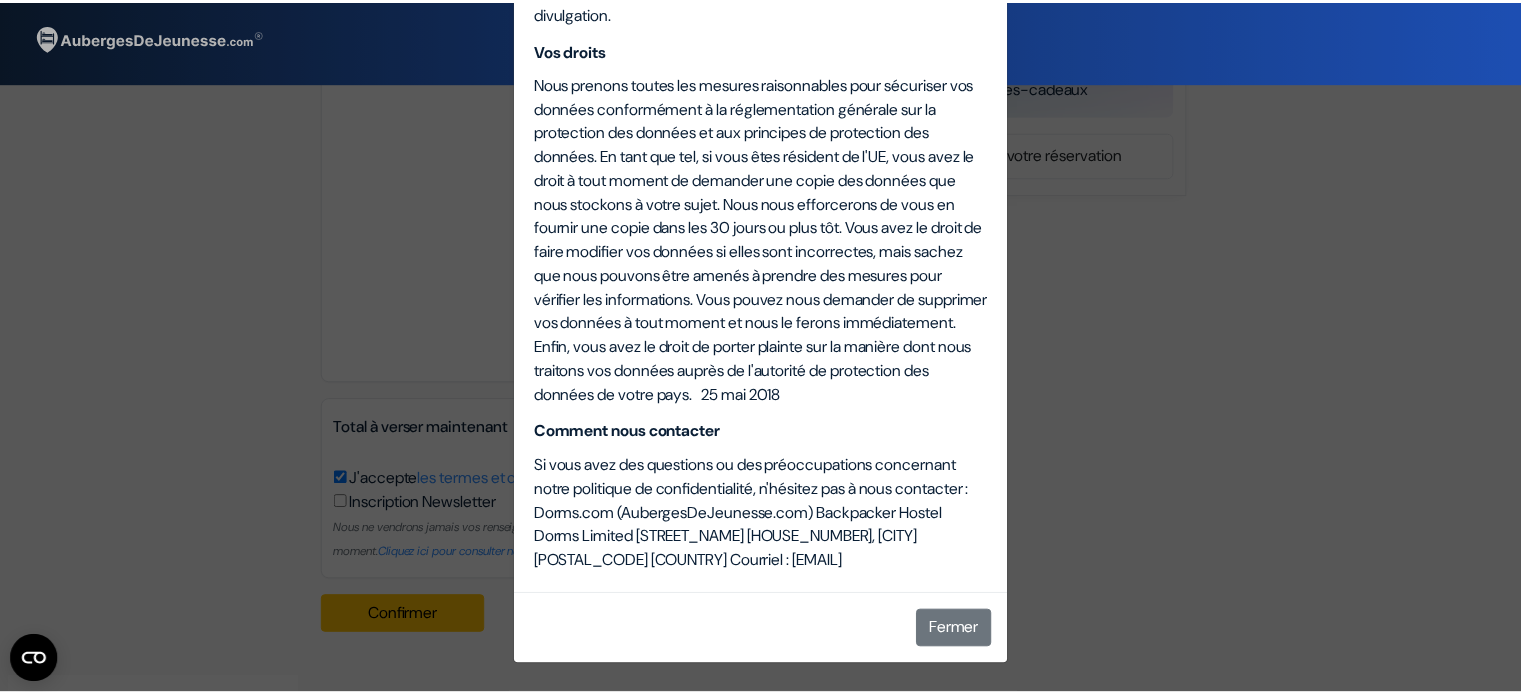 scroll, scrollTop: 4801, scrollLeft: 0, axis: vertical 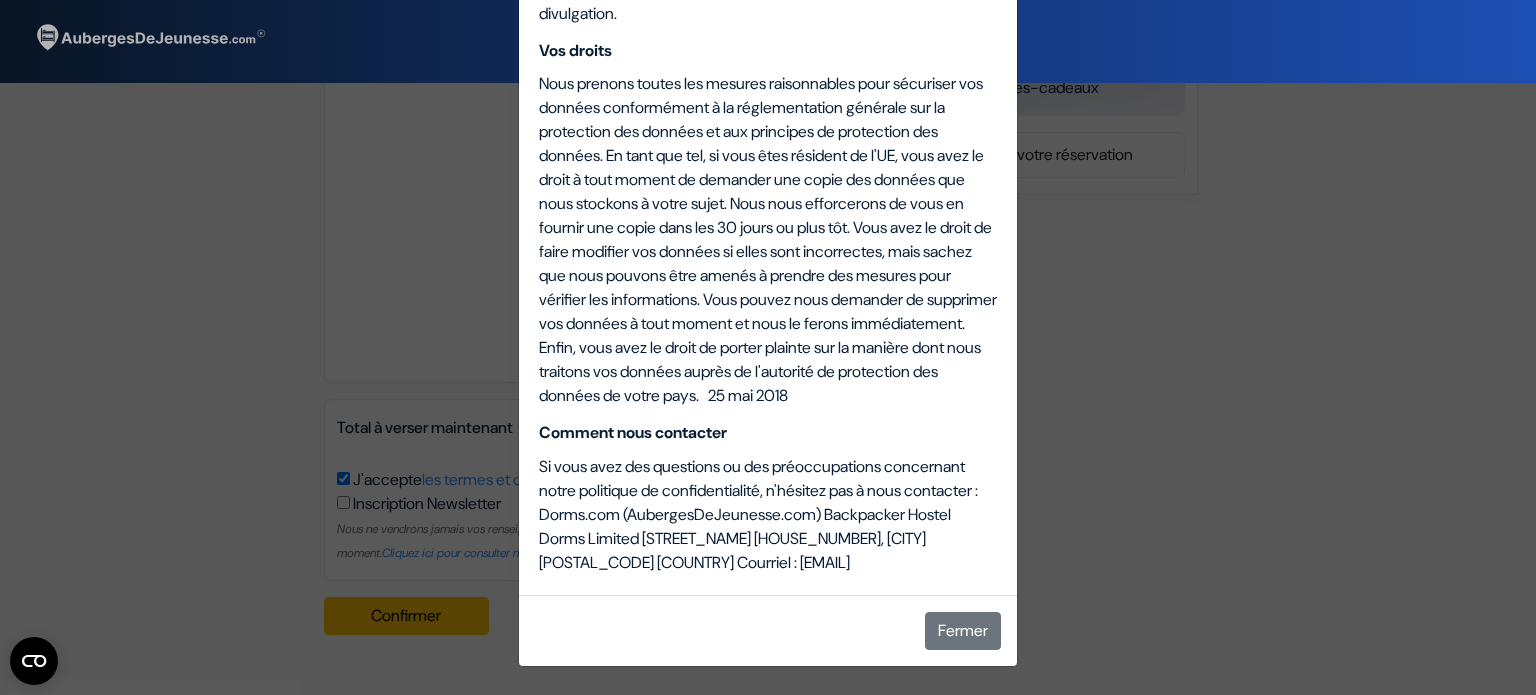 click on "Charte de confidentialité et sécurité
Toutes les informations fournies par vous sont encryptées et protégées (technologie SSL) lors de votre achat en ligne. Ces informations ne seront jamais partagées, louées ou vendues à une tierce personne ou société.
Charte de confidentialité et sécurité
La sécurité de vos informations est notre priorité absolue chez [COMPANY] et vous pouvez être sûr que vos données personnelles et les détails de votre carte de crédit sont en sécurité.
Sécurité des paiements
Vos informations personnelles et de carte de crédit sont entièrement cryptées et protégées (SSL). Ces informations ne seront jamais partagées, louées ou vendues à une tierce personne ou entreprise.
Quelles sont les informations que nous recueillons auprès de nos utilisateurs ?
Quels tiers peuvent accéder à vos informations ?" at bounding box center [768, 347] 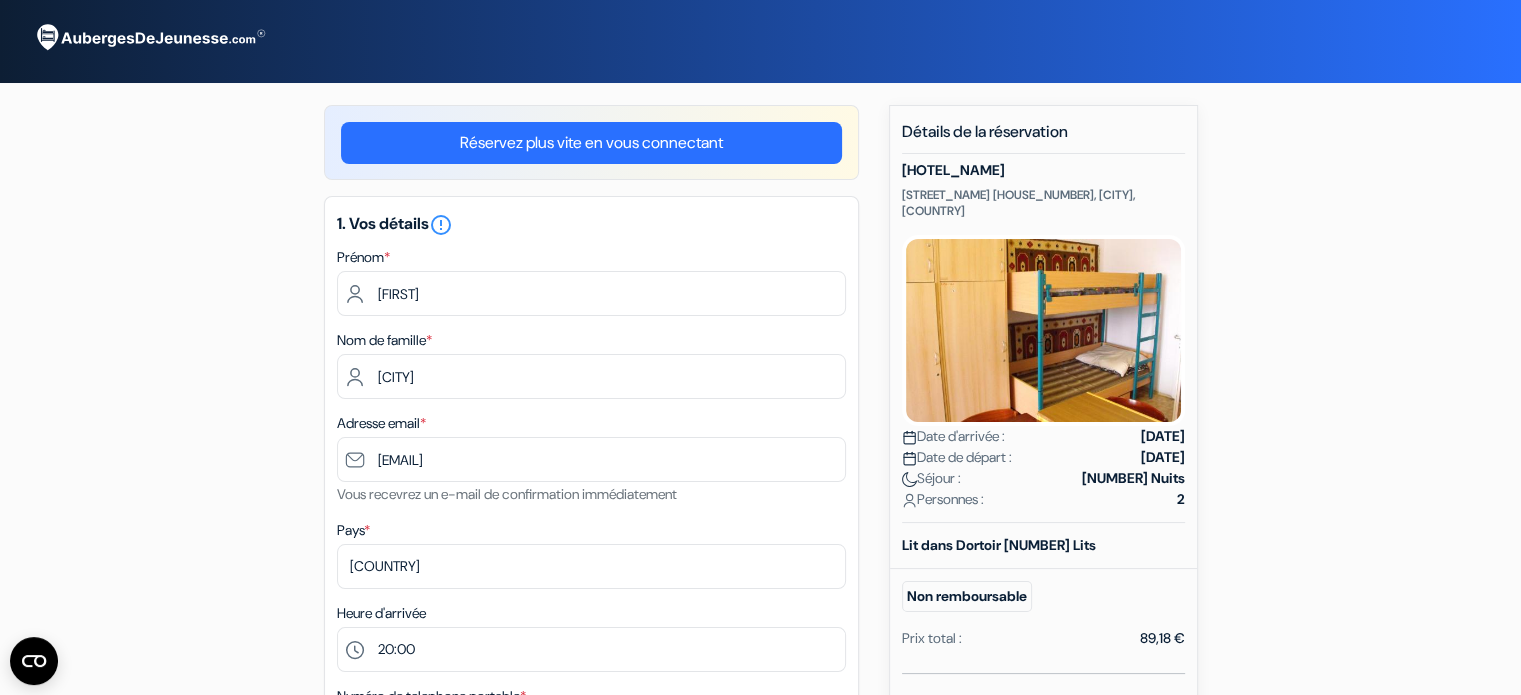 scroll, scrollTop: 0, scrollLeft: 0, axis: both 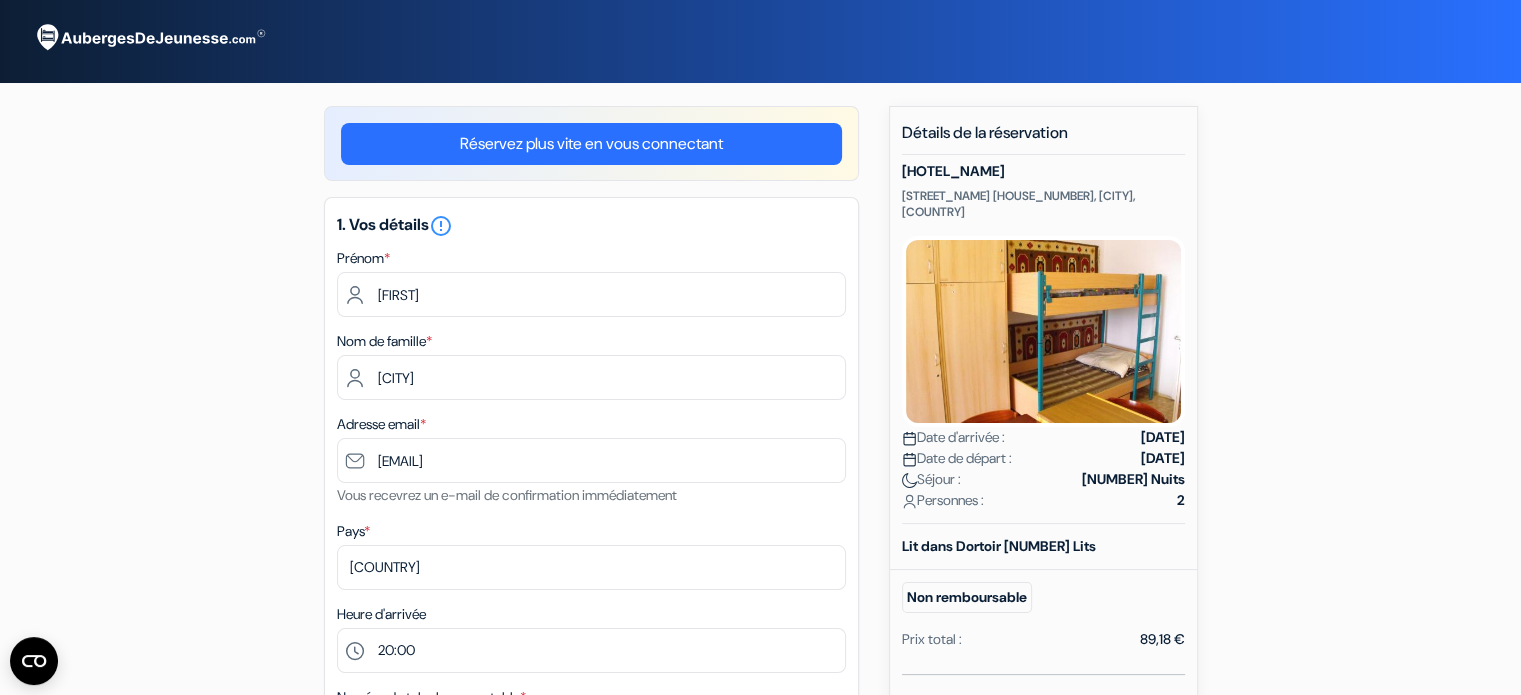 click on "[STREET_NAME] [HOUSE_NUMBER],
[CITY], [COUNTRY]" at bounding box center (1043, 204) 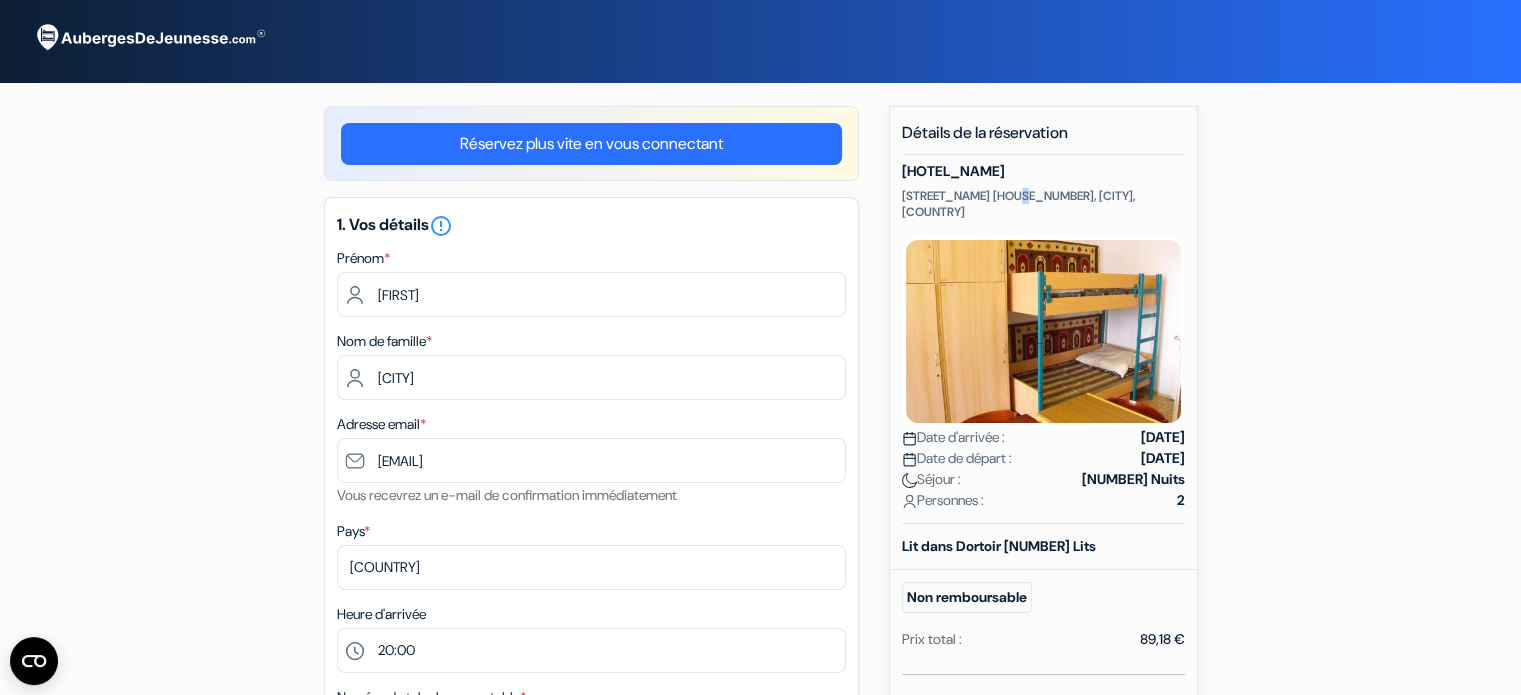 click on "[STREET_NAME] [HOUSE_NUMBER],
[CITY], [COUNTRY]" at bounding box center [1043, 204] 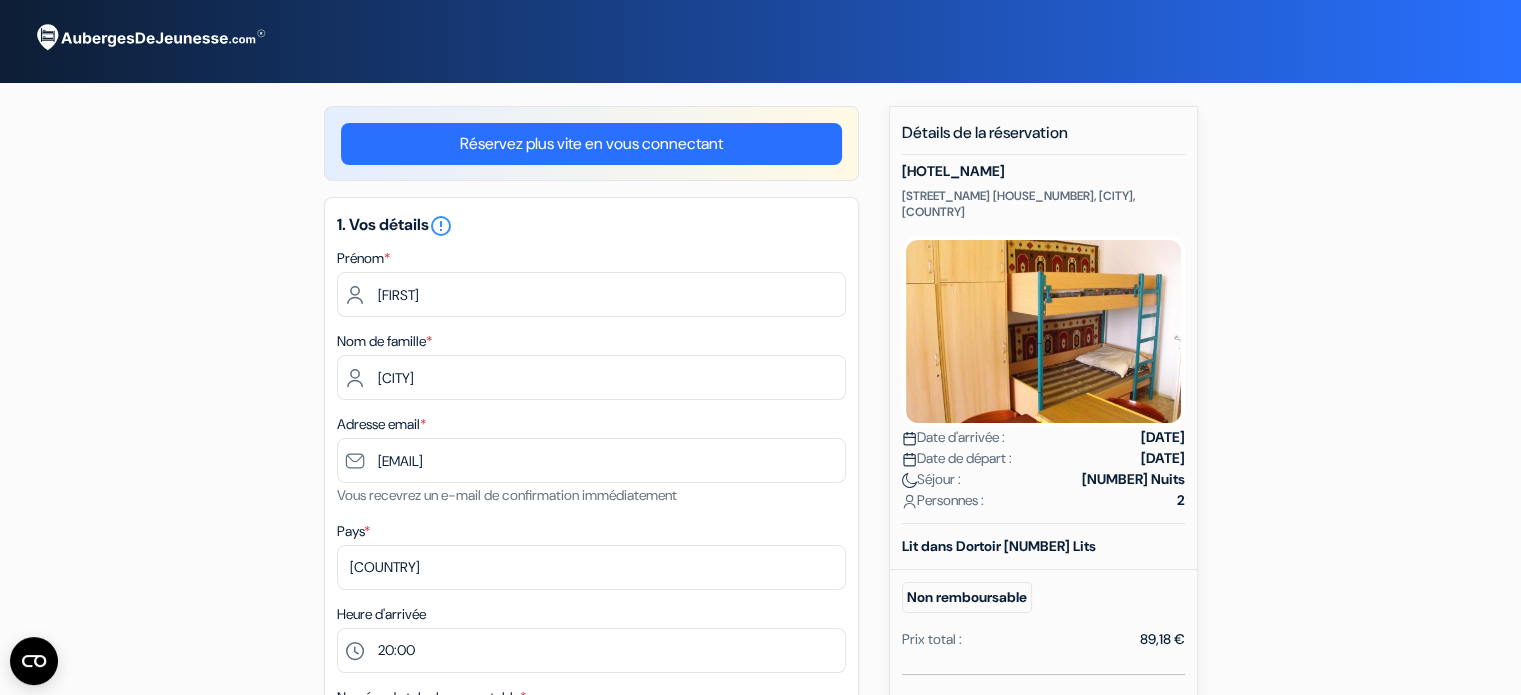 click on "Réservez plus vite en vous connectant" at bounding box center (591, 144) 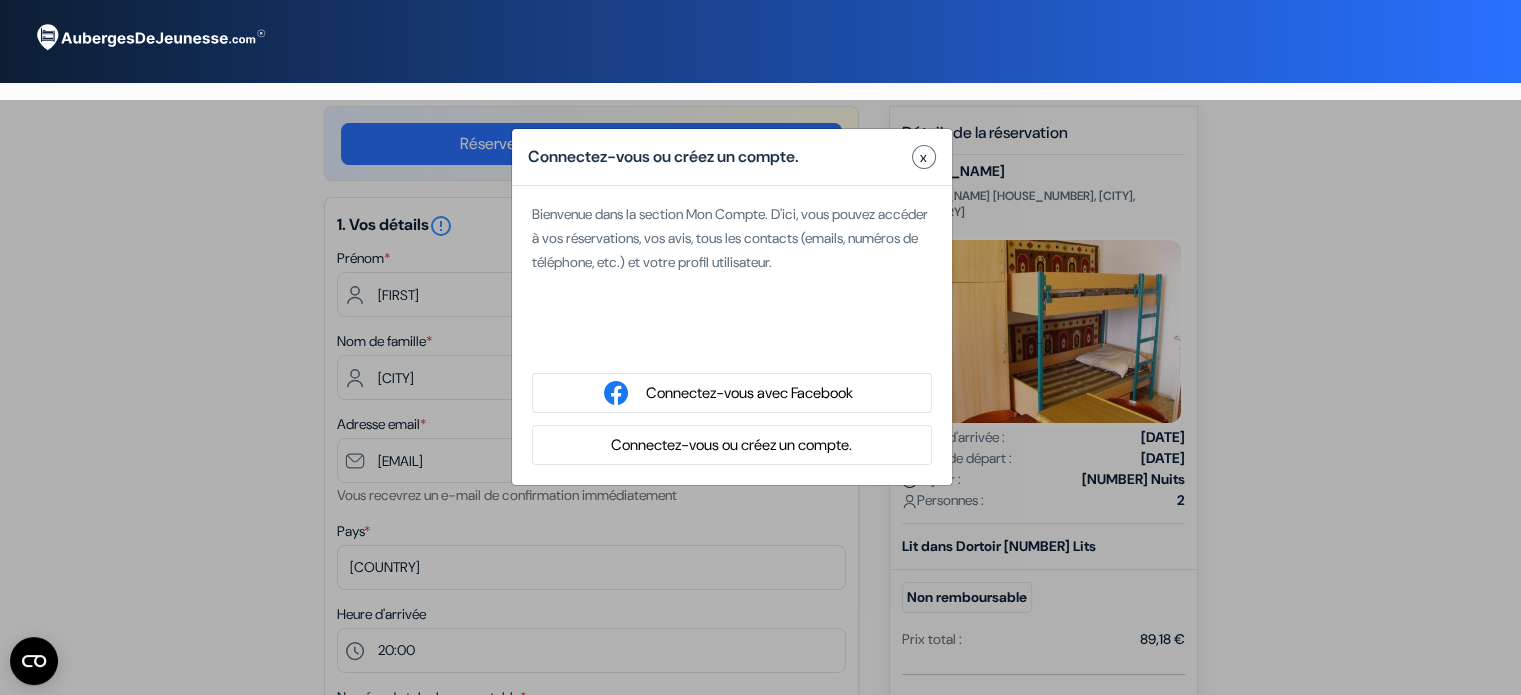type on "[FIRST]" 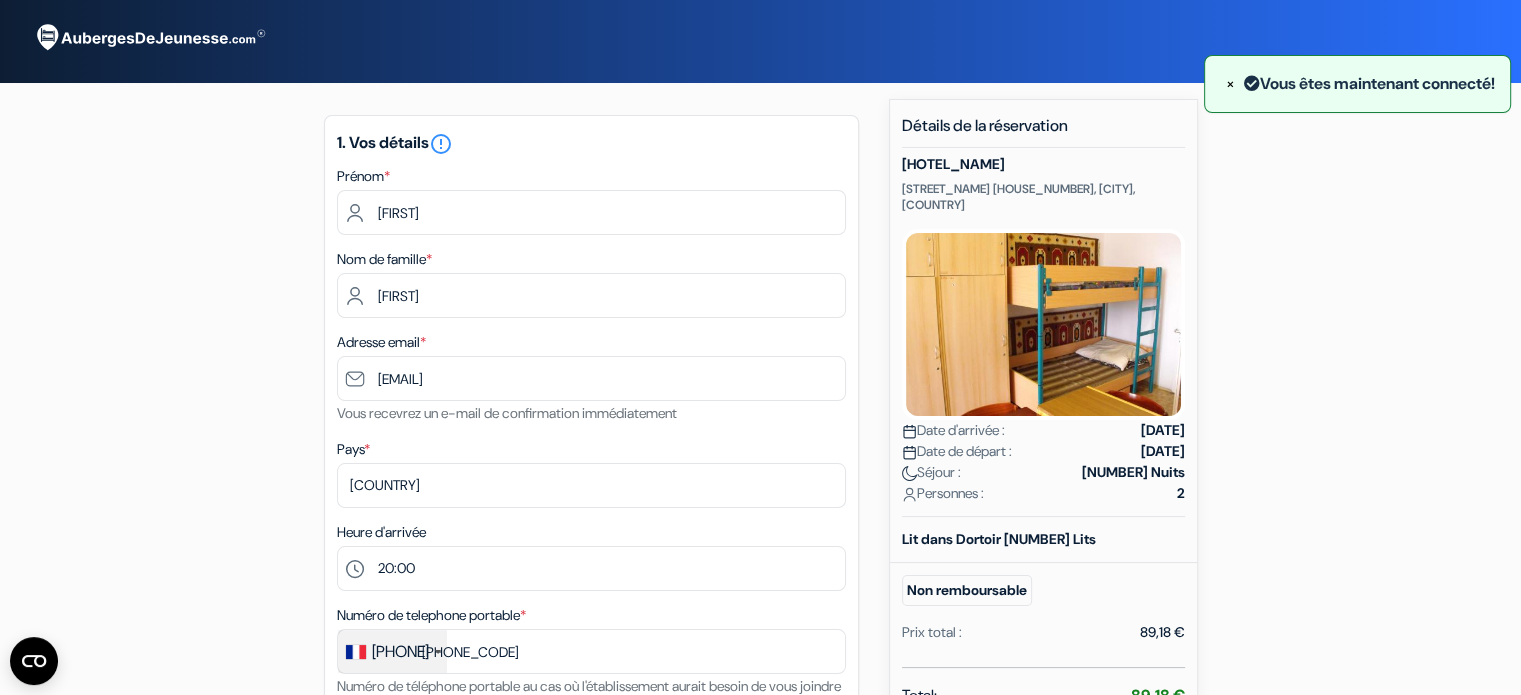 scroll, scrollTop: 0, scrollLeft: 0, axis: both 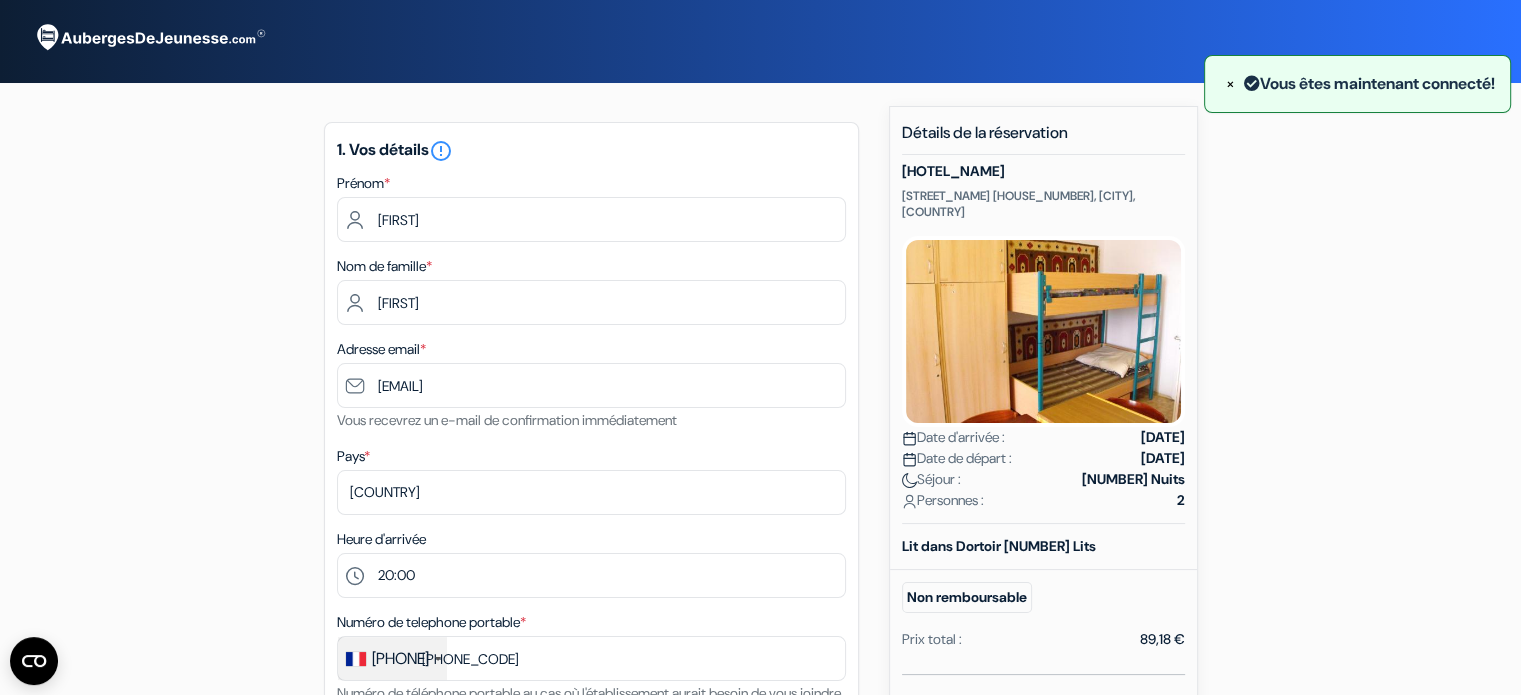 click on "×" at bounding box center (1230, 83) 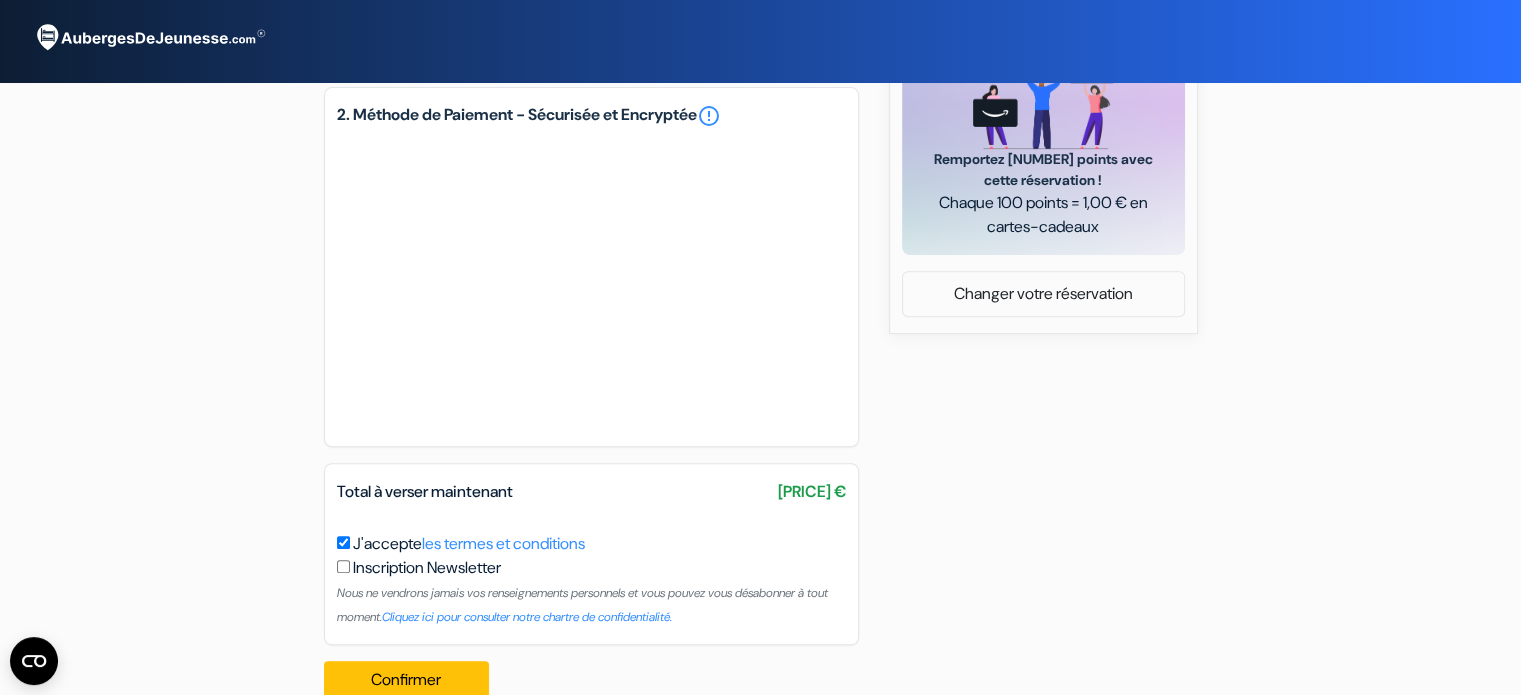 scroll, scrollTop: 0, scrollLeft: 0, axis: both 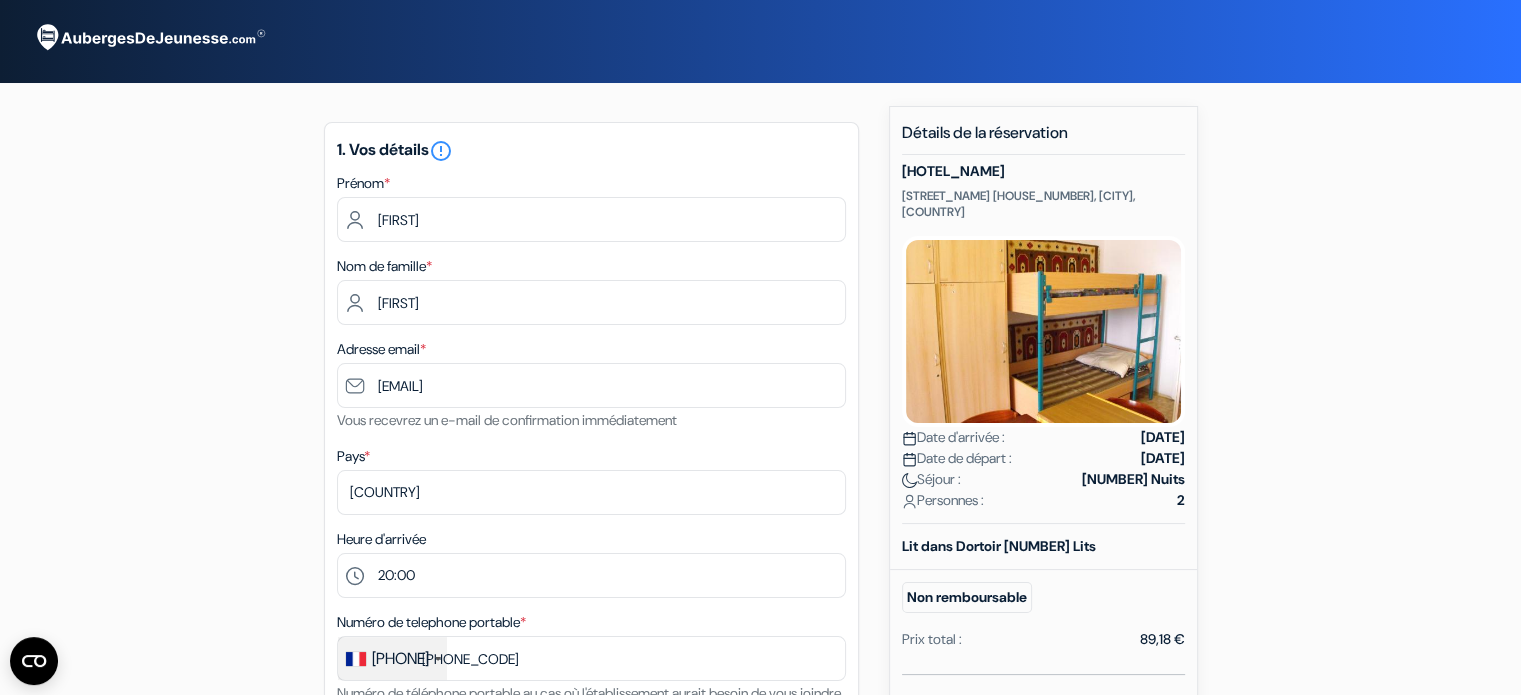 click on "×
Vous êtes maintenant connecté!" at bounding box center (760, 37) 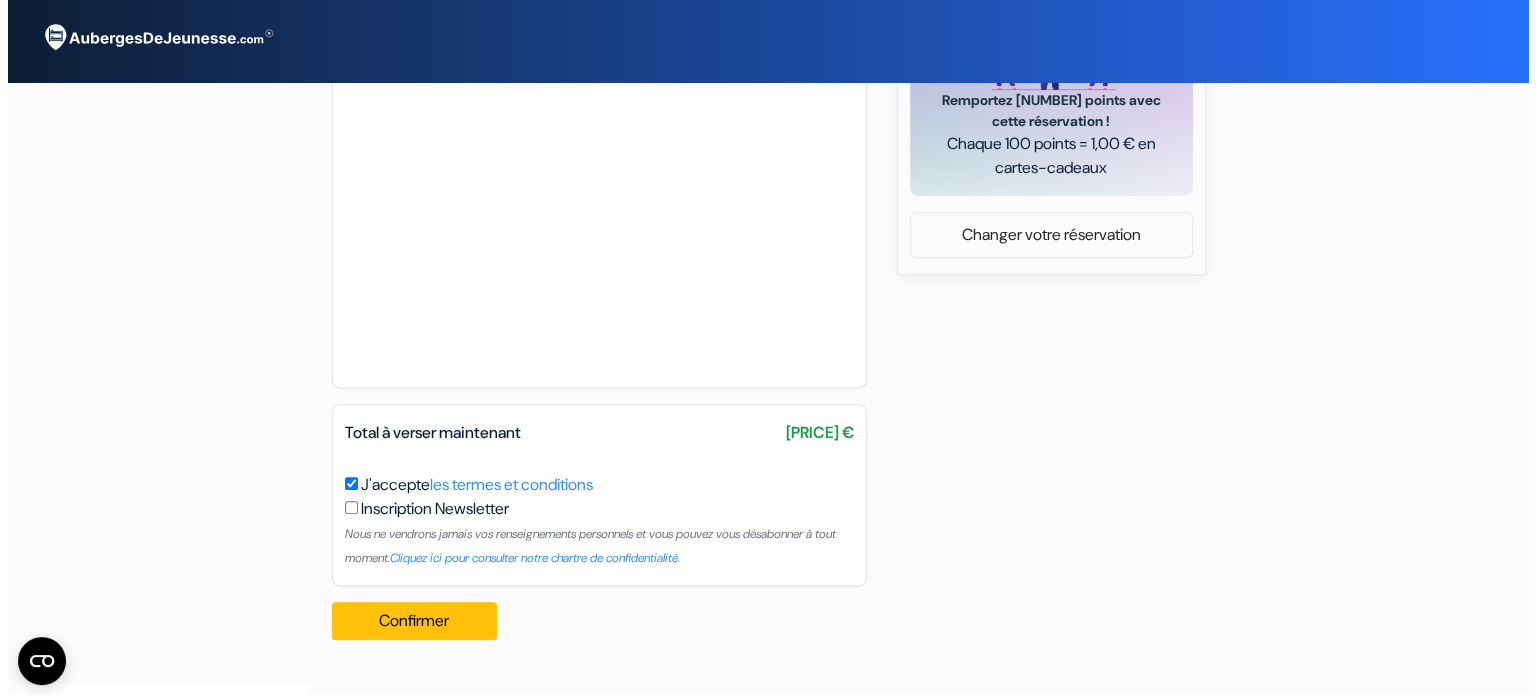 scroll, scrollTop: 864, scrollLeft: 0, axis: vertical 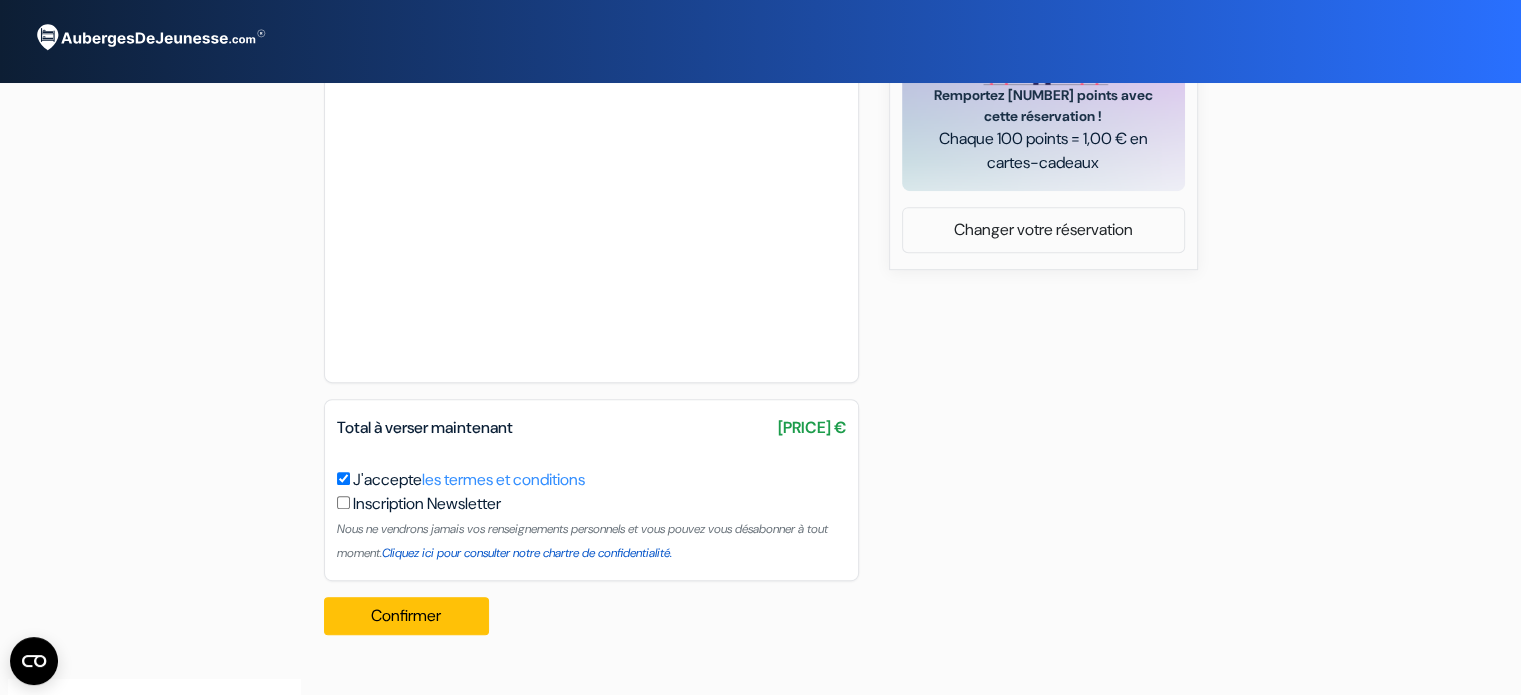 click on "Cliquez ici pour consulter notre chartre de confidentialité." at bounding box center (527, 553) 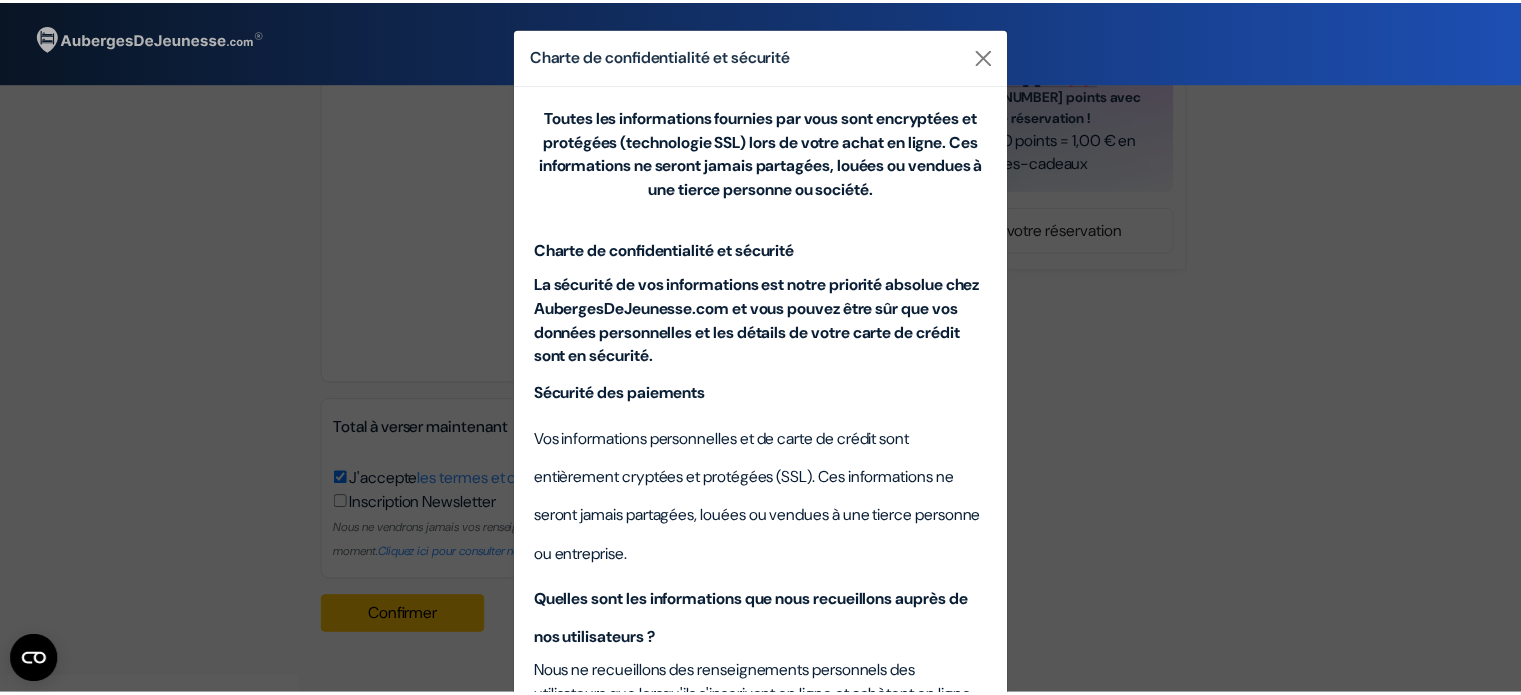 scroll, scrollTop: 0, scrollLeft: 0, axis: both 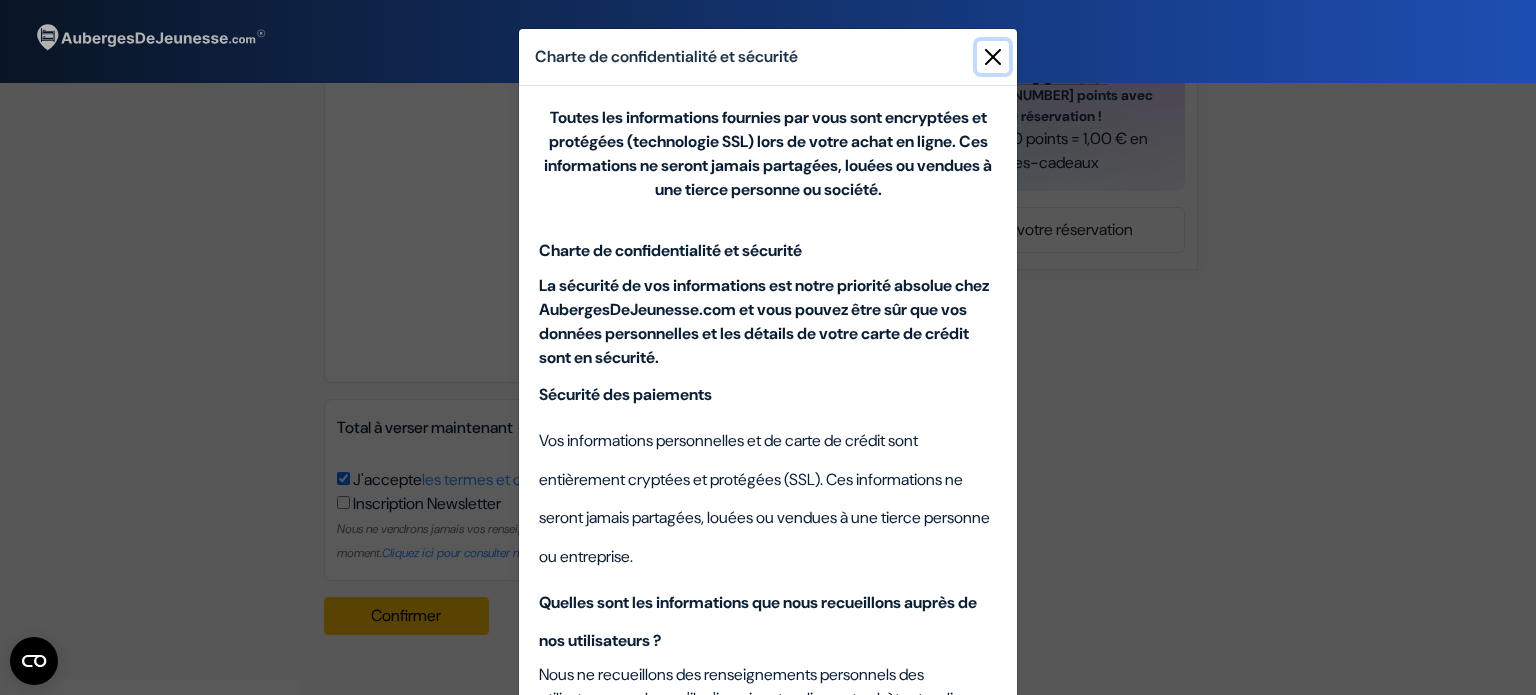 click at bounding box center [993, 57] 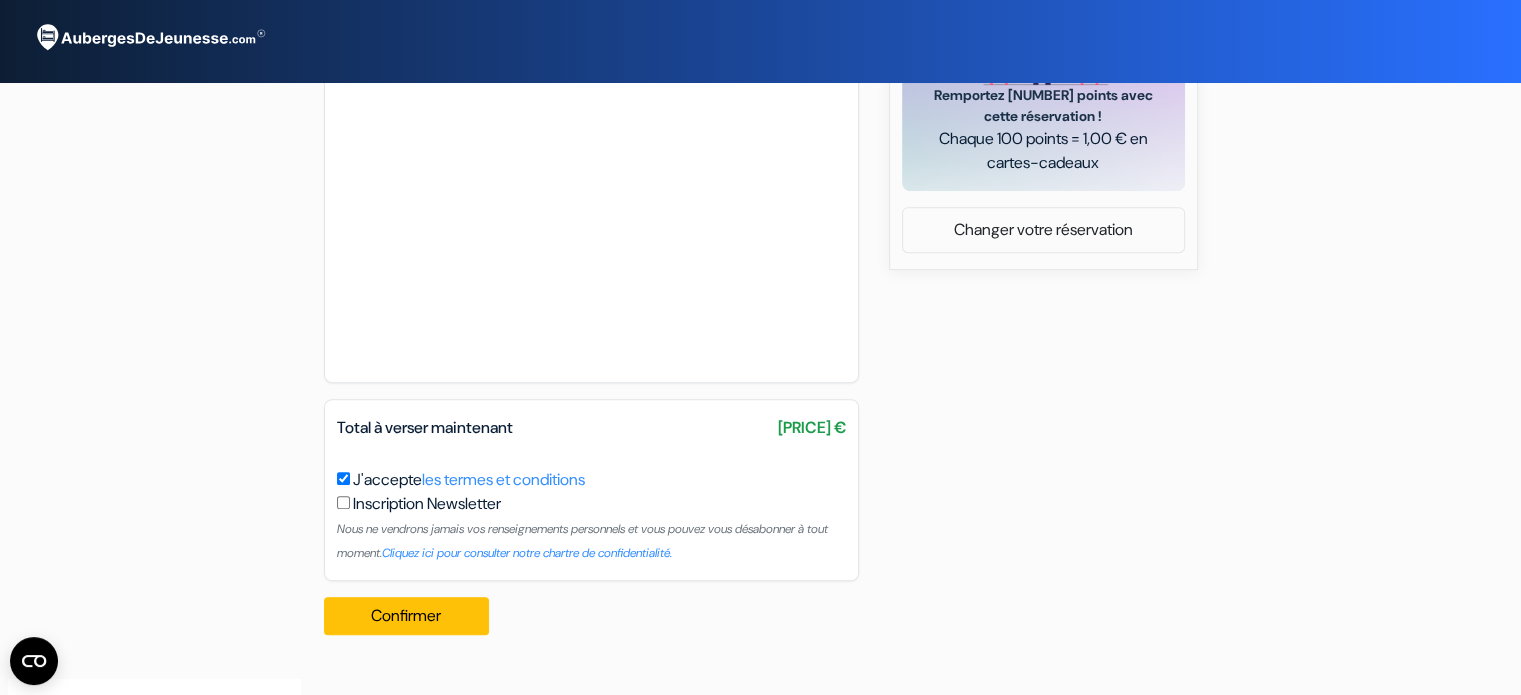 scroll, scrollTop: 0, scrollLeft: 0, axis: both 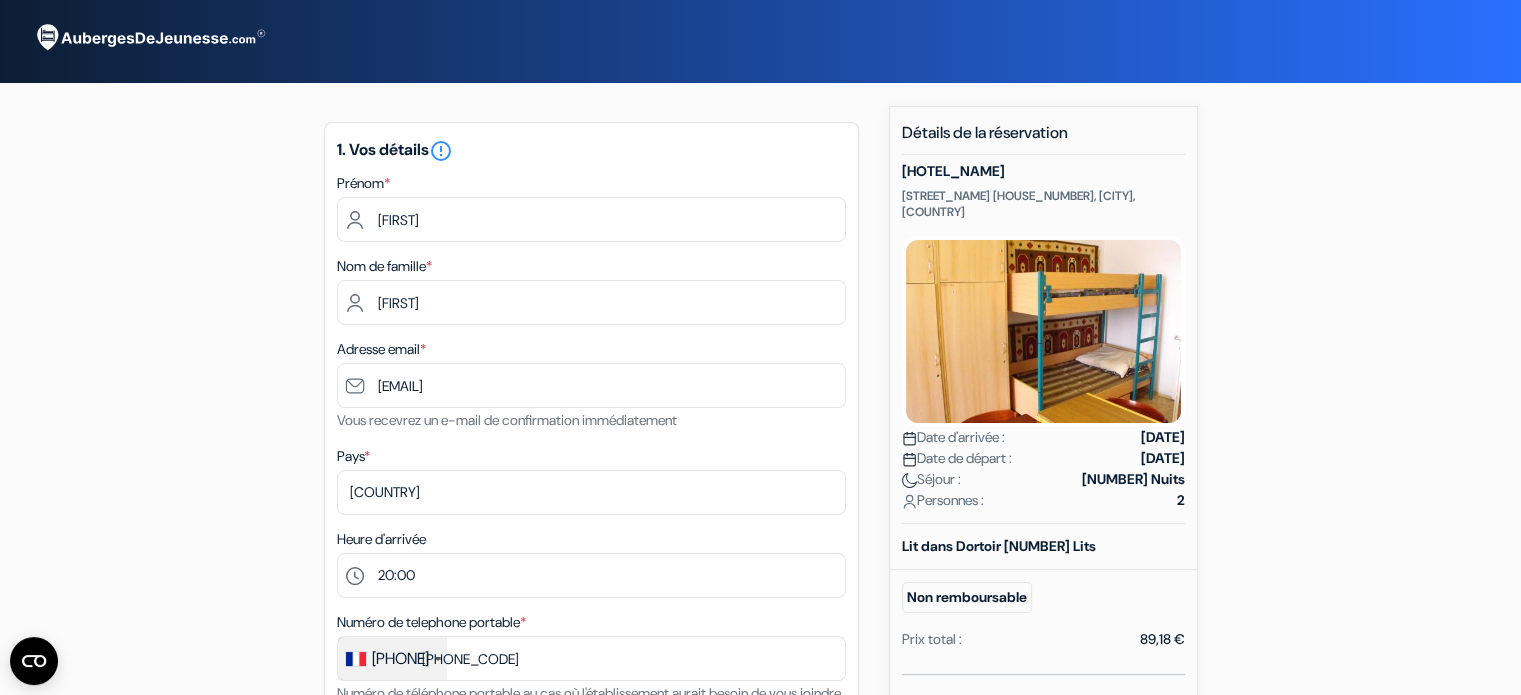 click at bounding box center [1043, 331] 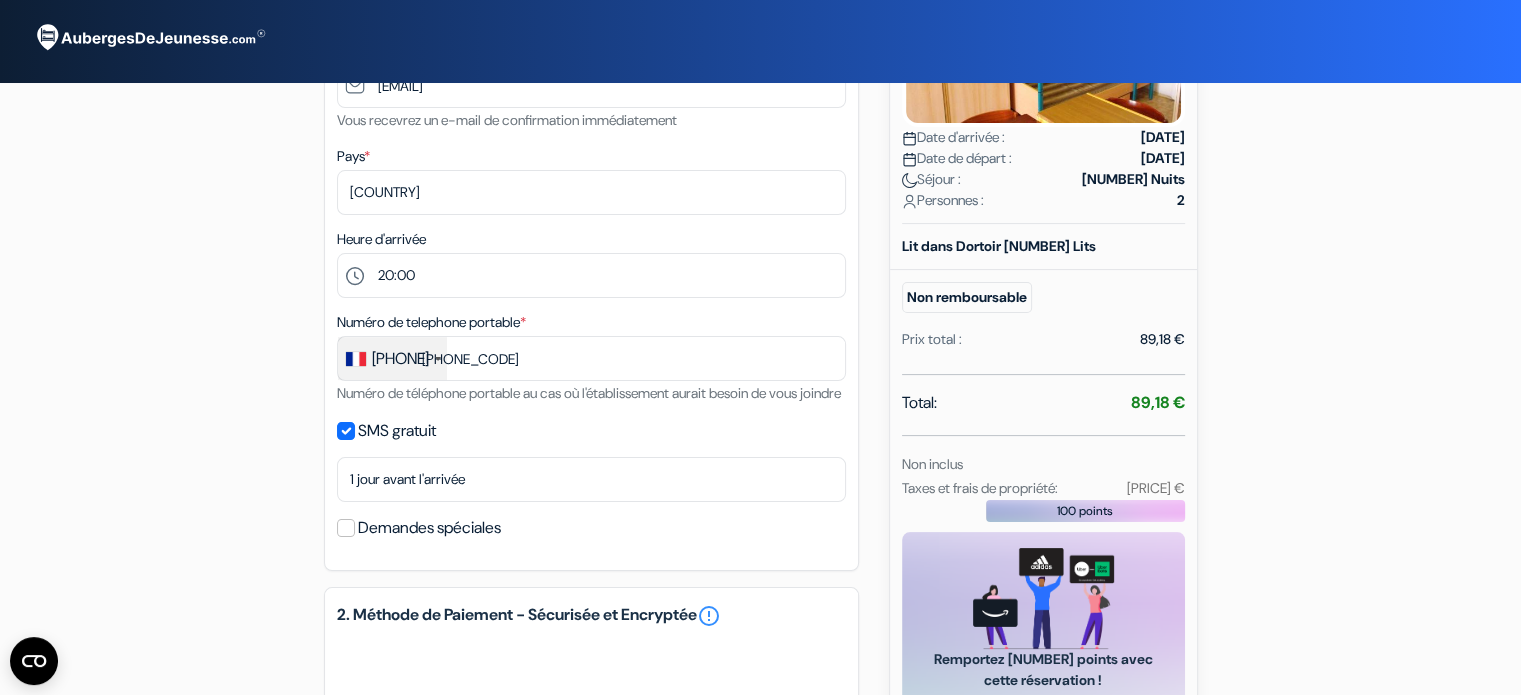 scroll, scrollTop: 864, scrollLeft: 0, axis: vertical 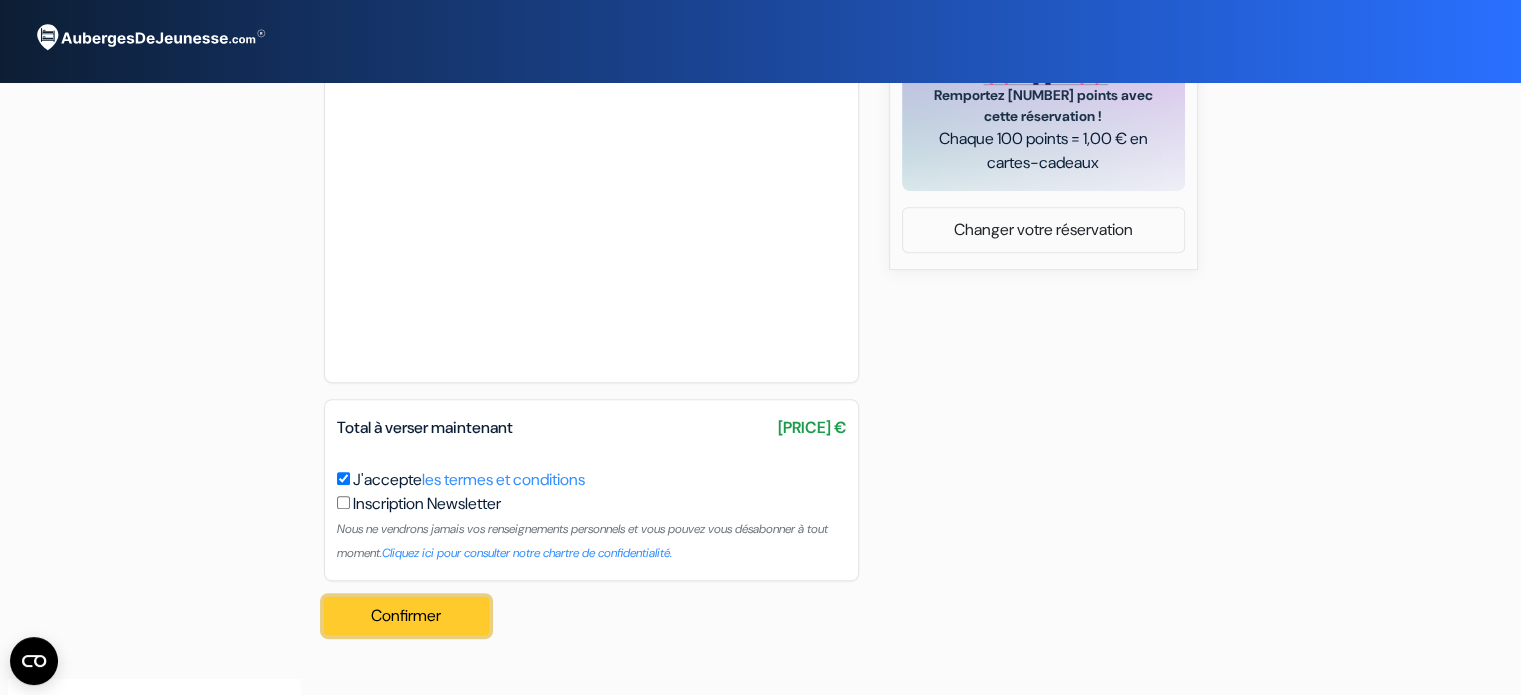 click on "Confirmer
Loading..." at bounding box center (407, 616) 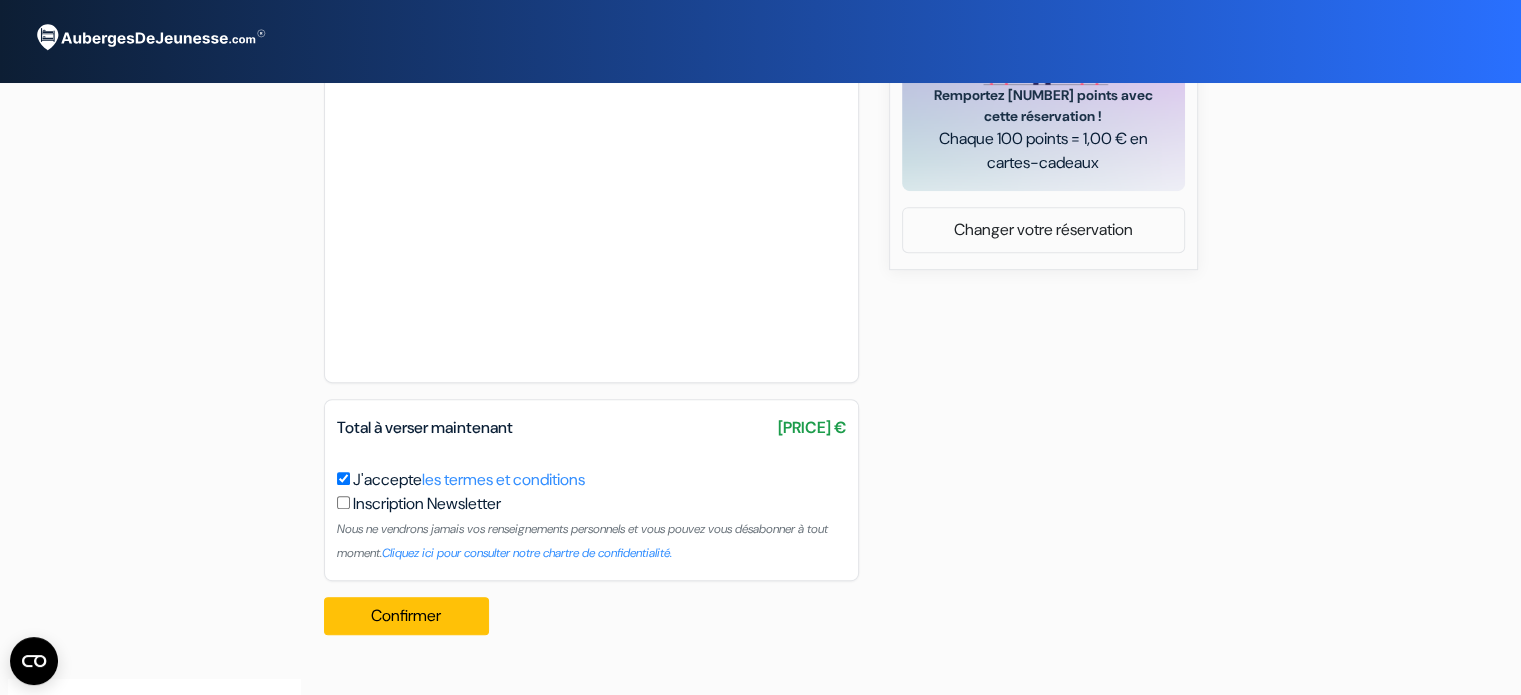 scroll, scrollTop: 0, scrollLeft: 0, axis: both 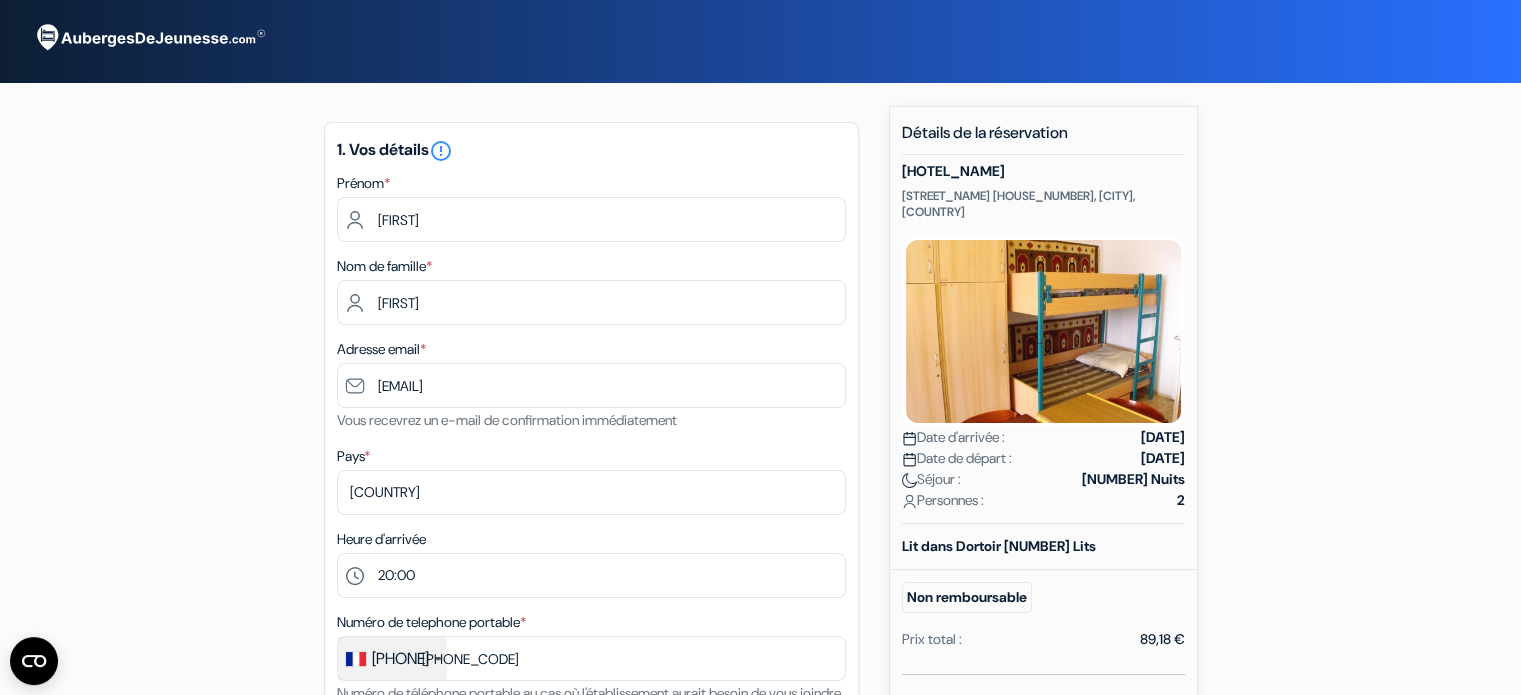 click at bounding box center [149, 38] 